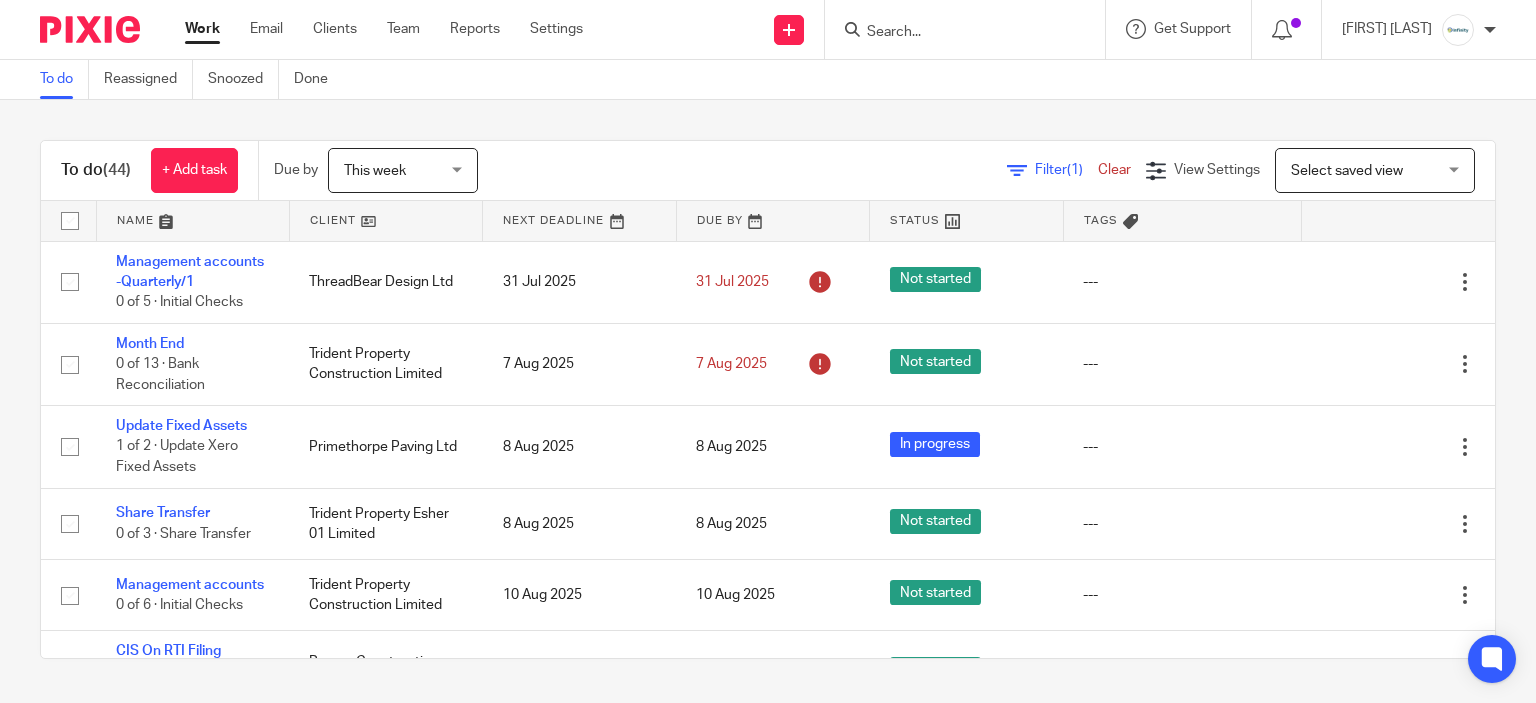 scroll, scrollTop: 0, scrollLeft: 0, axis: both 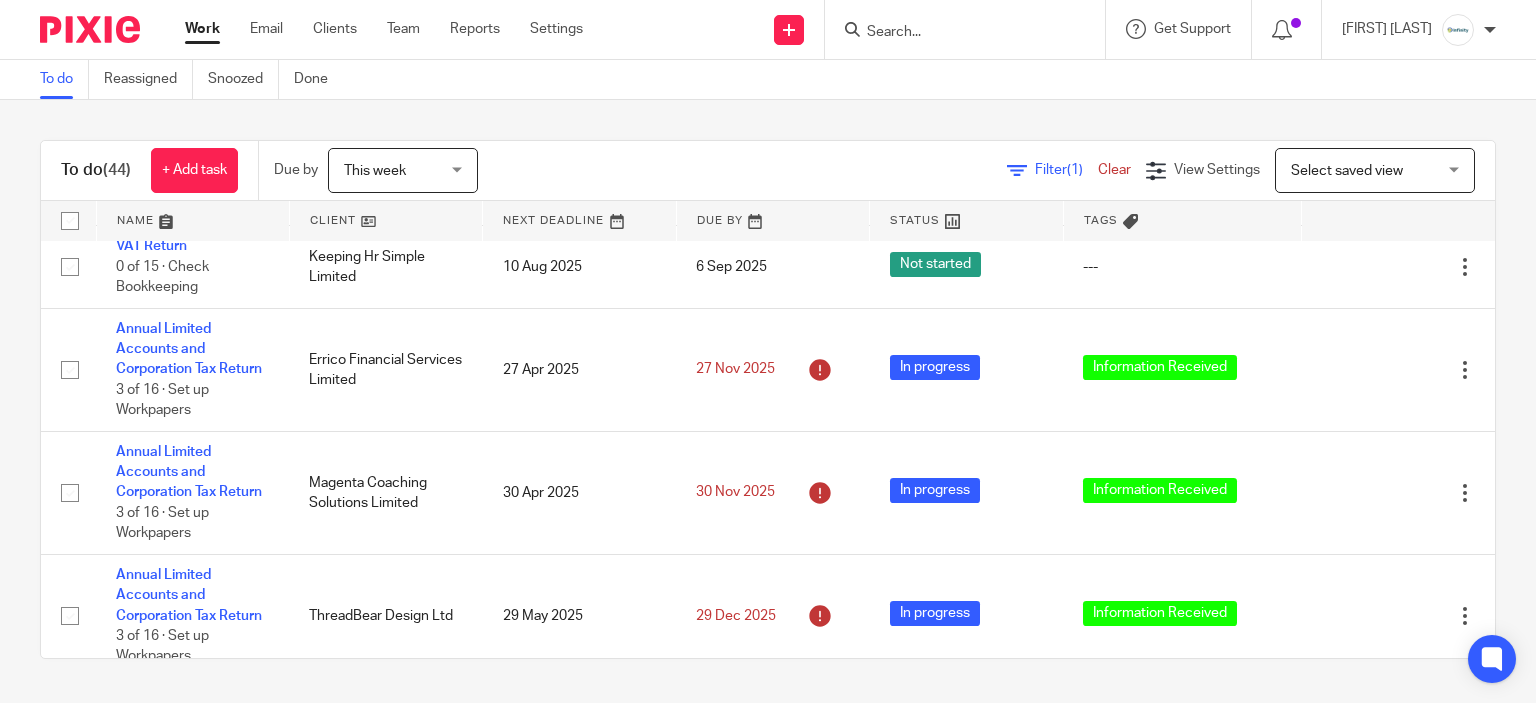 click on "To do
(44)
+ Add task
Due by
This week
This week
Today
Tomorrow
This week
Next week
This month
Next month
All
this_week     Filter
(1) Clear     View Settings   View Settings     (1) Filters   Clear   Save     Manage saved views
Select saved view
Select saved view
Select saved view
Annual ltd accounts
Awaiting manager approval
P11d
Payroll
Payroll - directors
Name     Client     Next Deadline     Due By     Status   Tags
No client selected
No client selected" at bounding box center [768, 399] 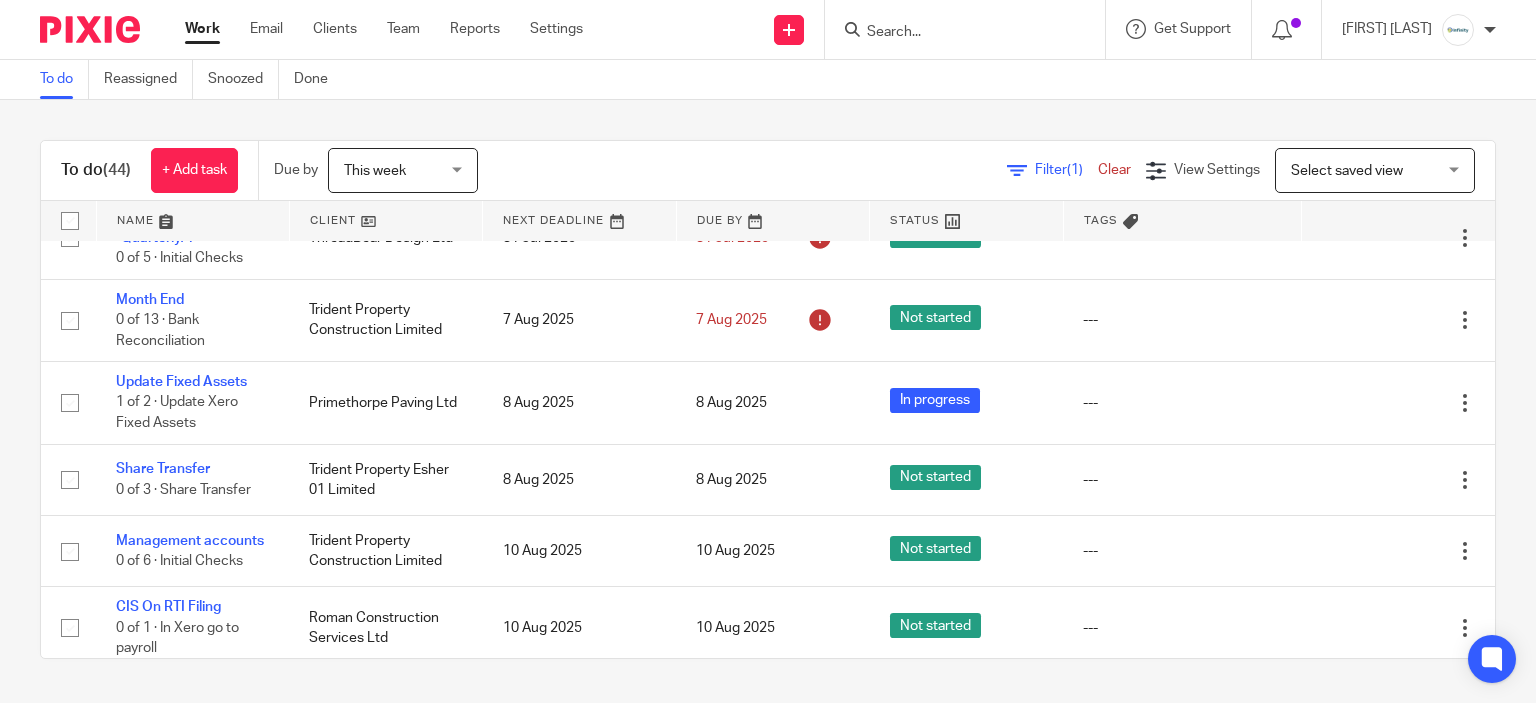 scroll, scrollTop: 0, scrollLeft: 0, axis: both 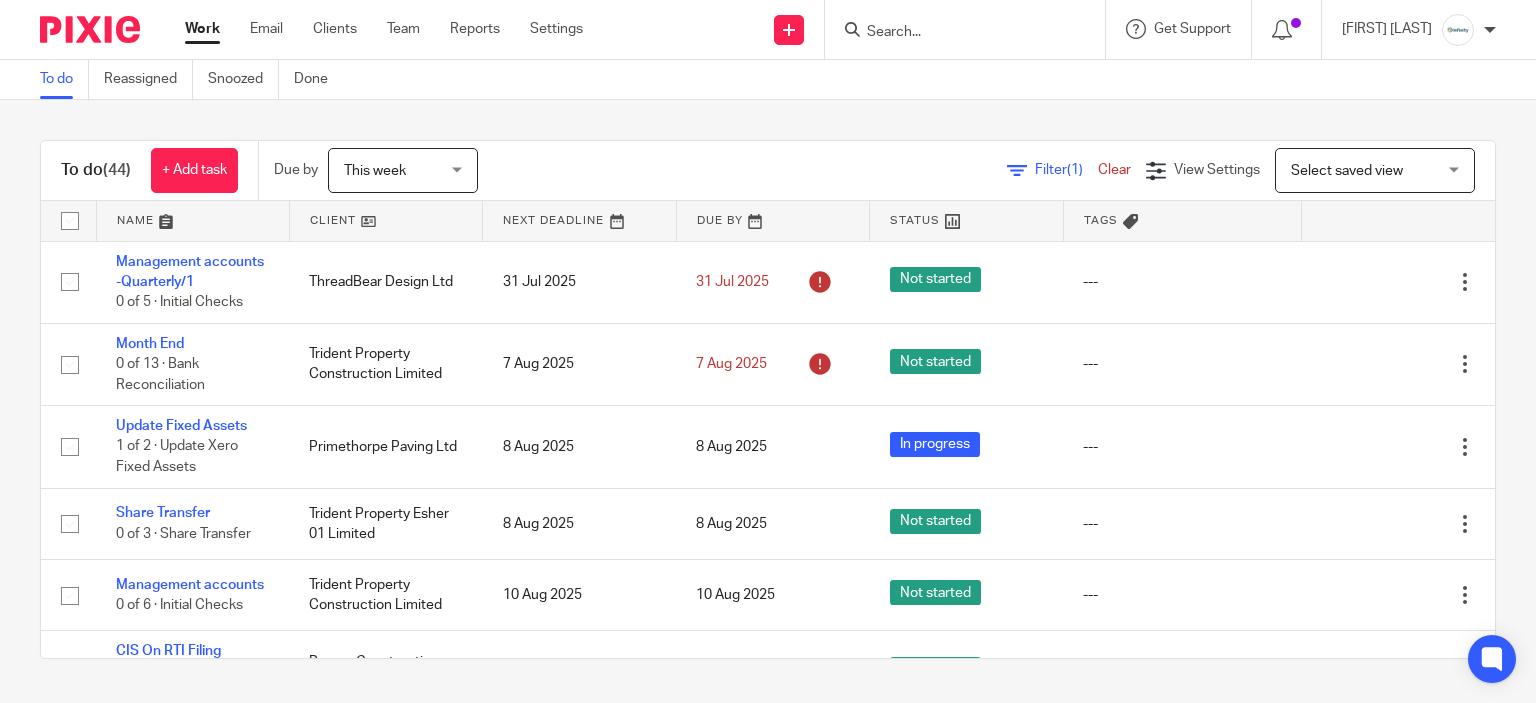 click at bounding box center (971, 29) 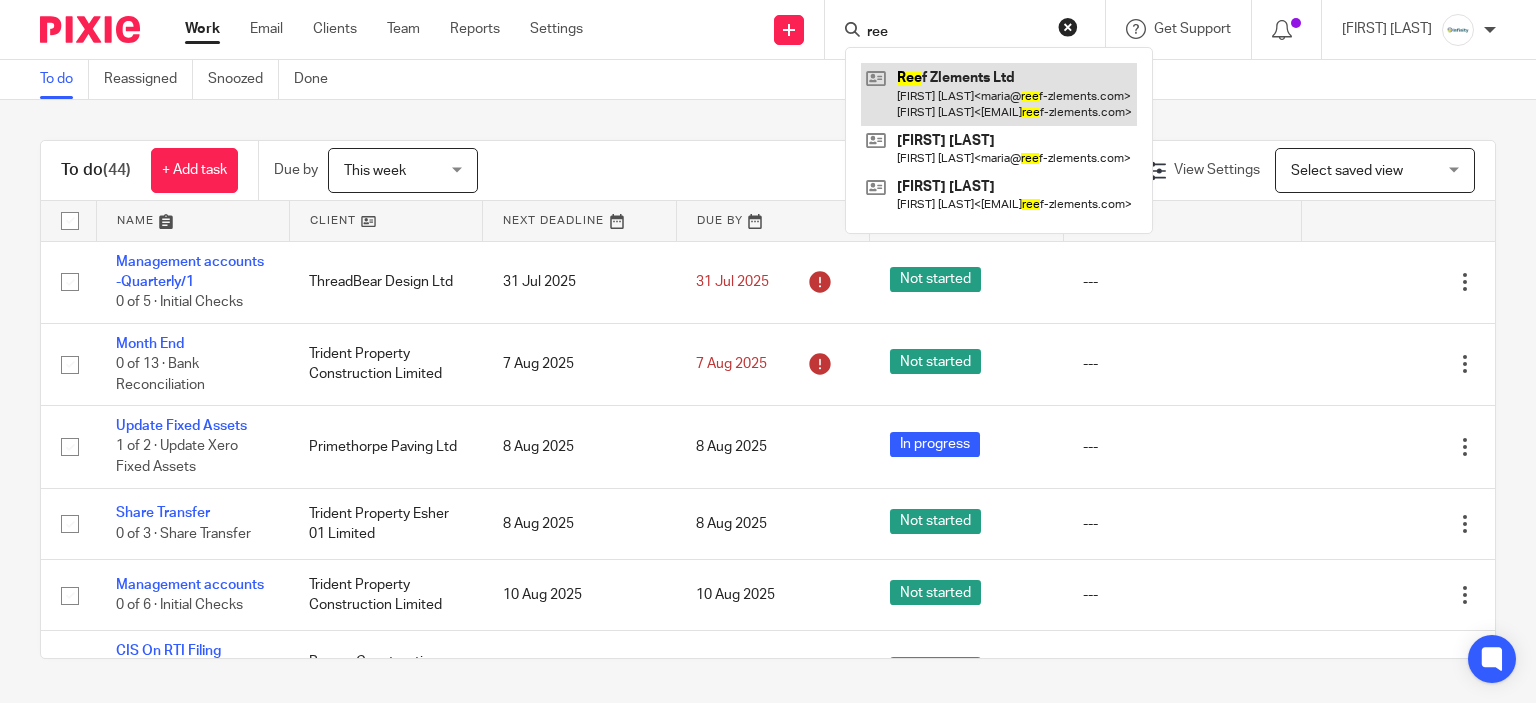 type on "ree" 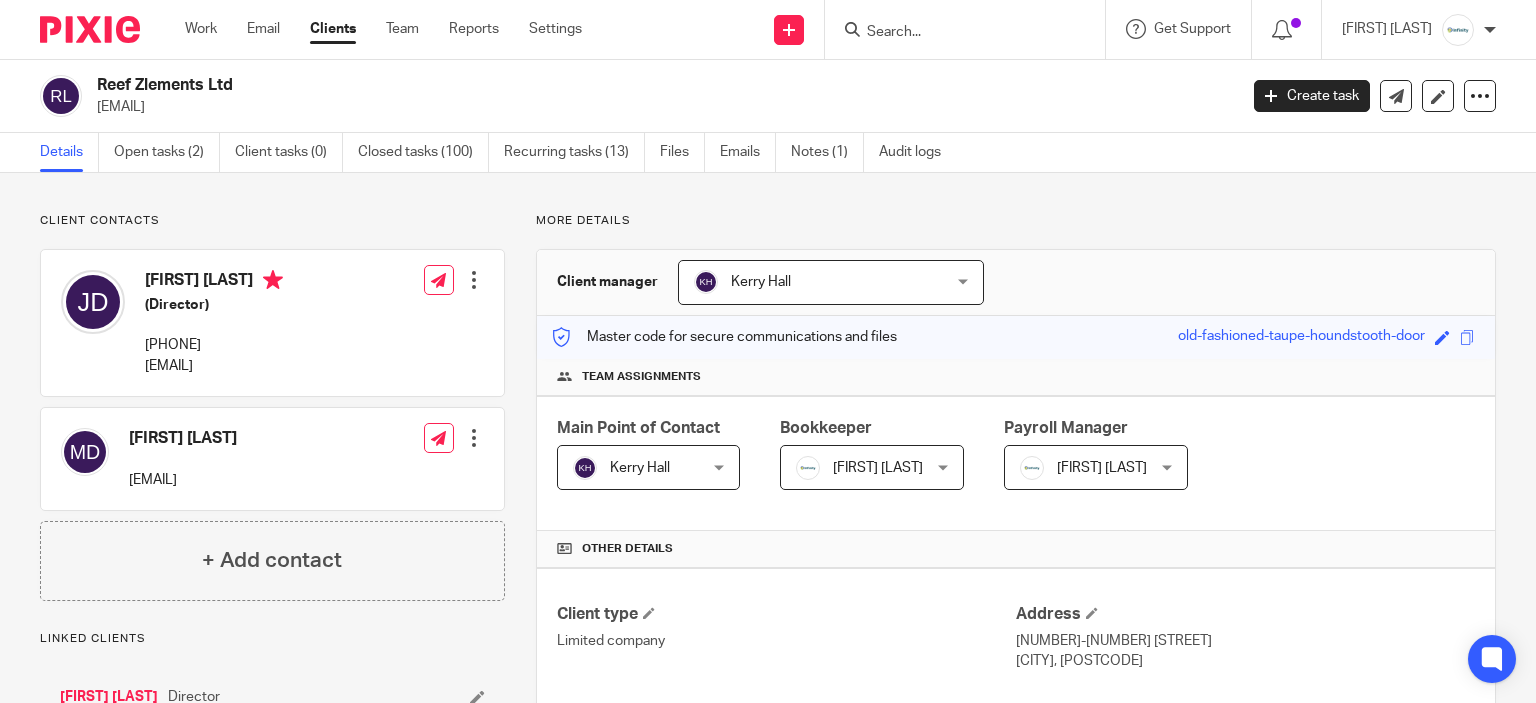 scroll, scrollTop: 0, scrollLeft: 0, axis: both 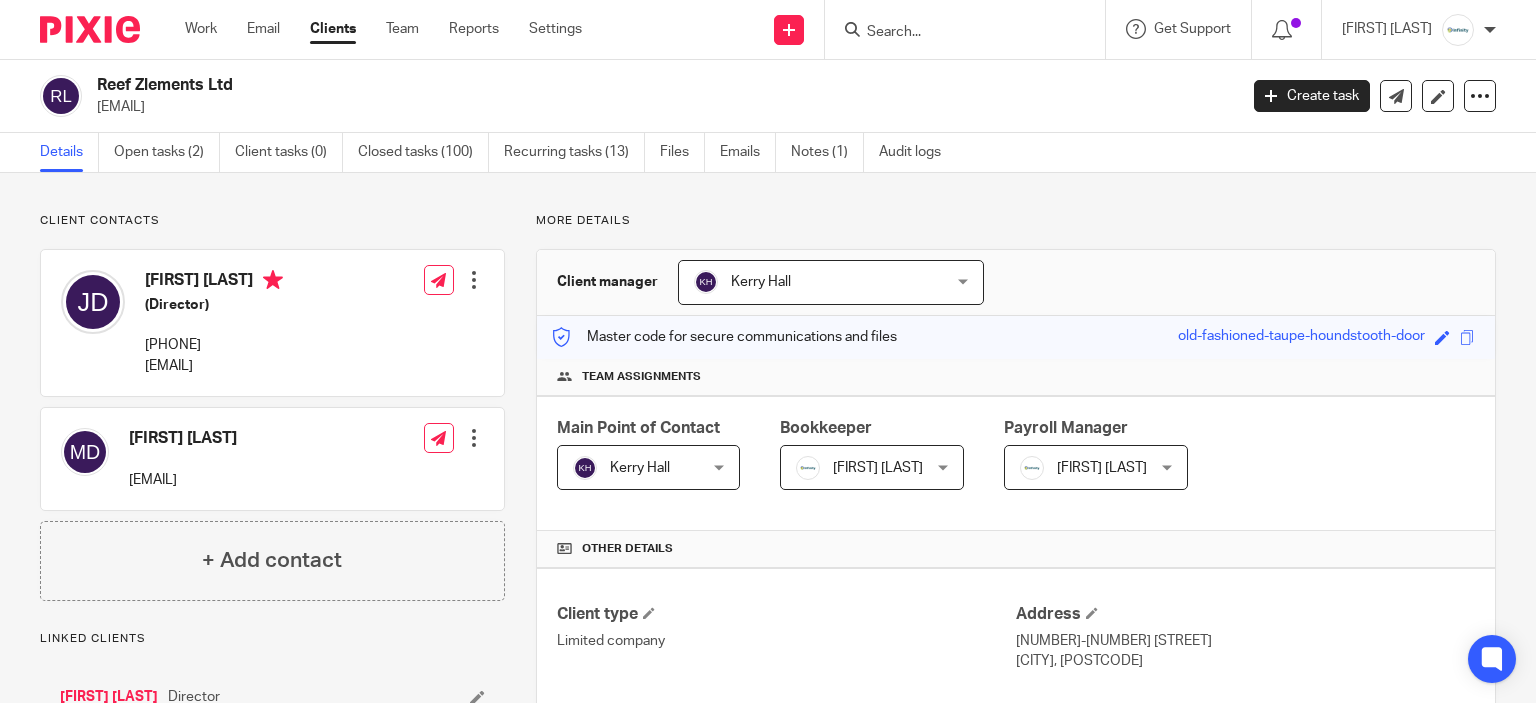 click on "Reef Zlements Ltd
jose@reef-zlements.com
Create task
Update from Companies House
Export data
Merge
Archive client
Delete client" at bounding box center [768, 96] 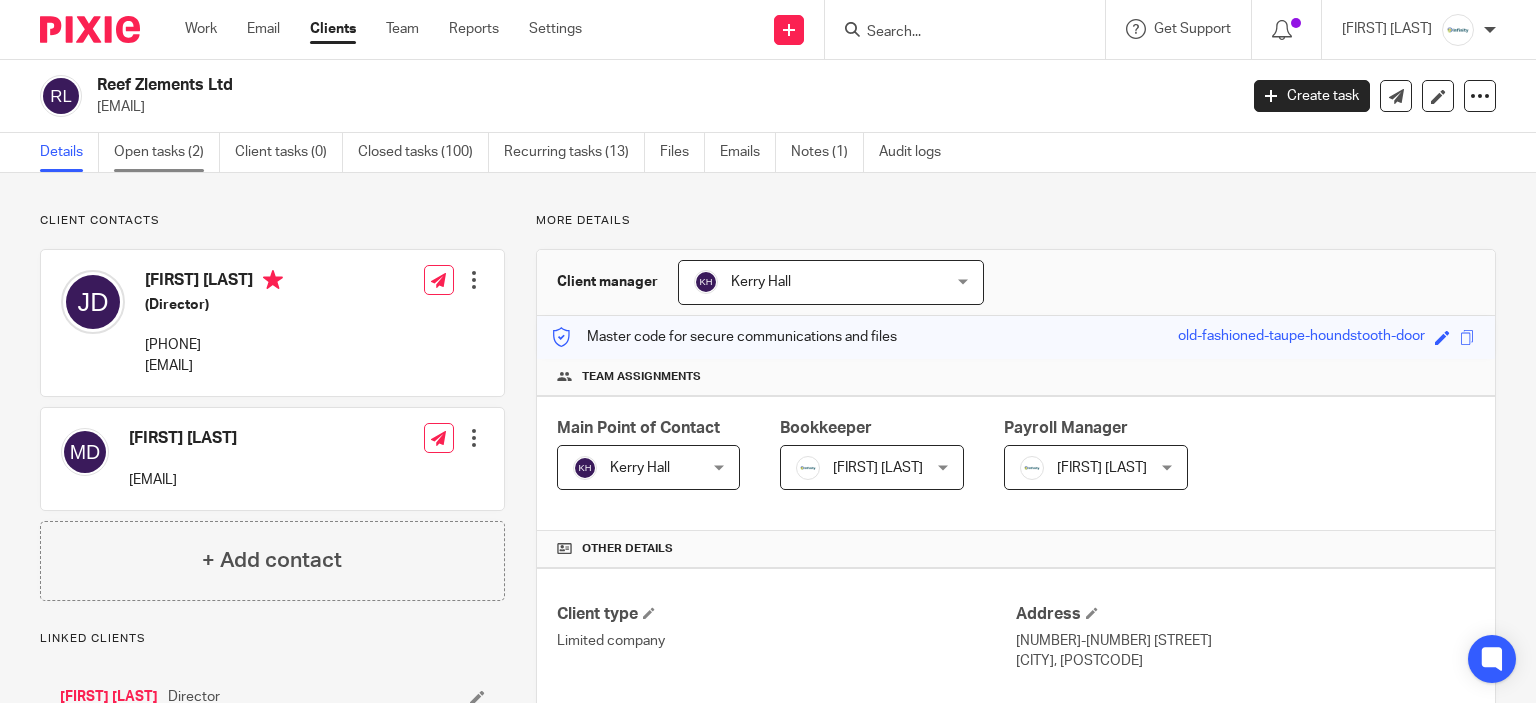 click on "Open tasks (2)" at bounding box center [167, 152] 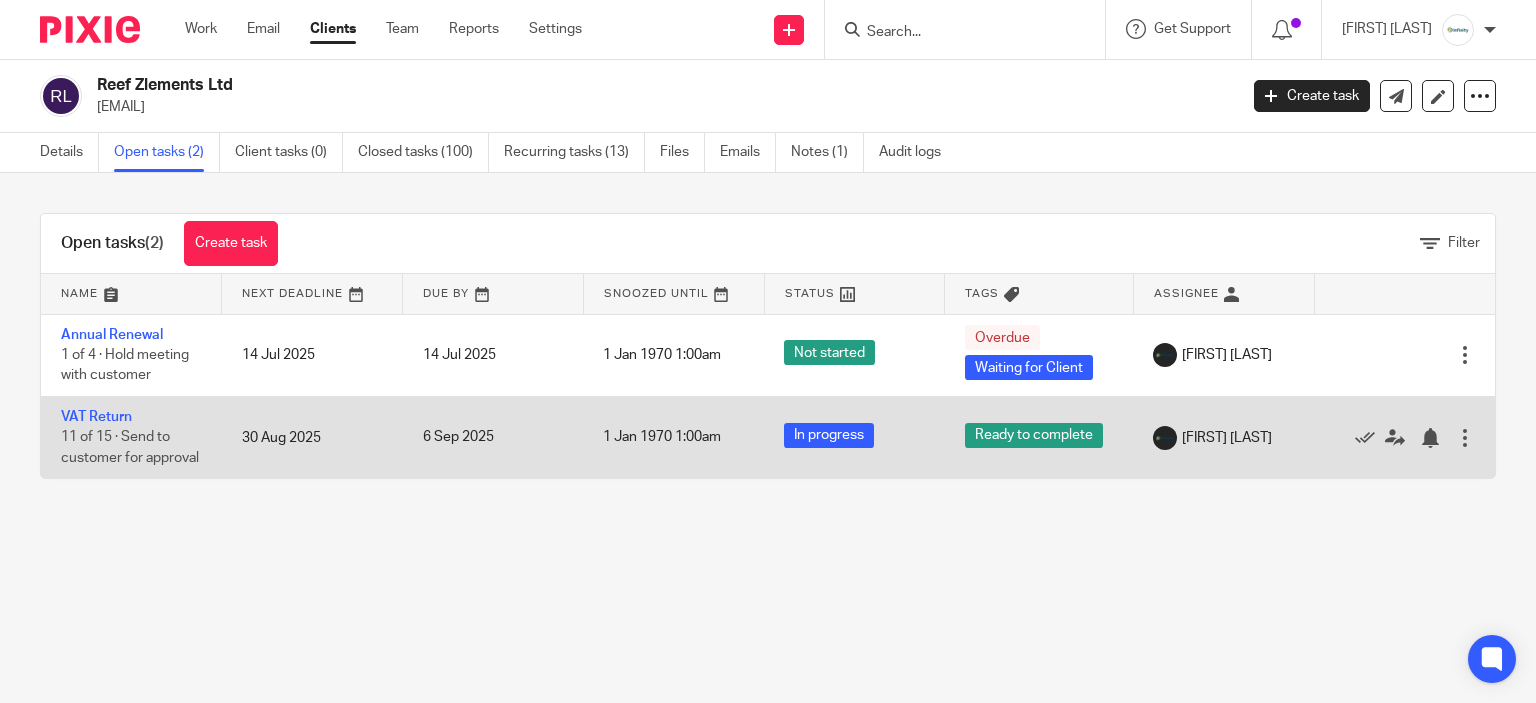 scroll, scrollTop: 0, scrollLeft: 0, axis: both 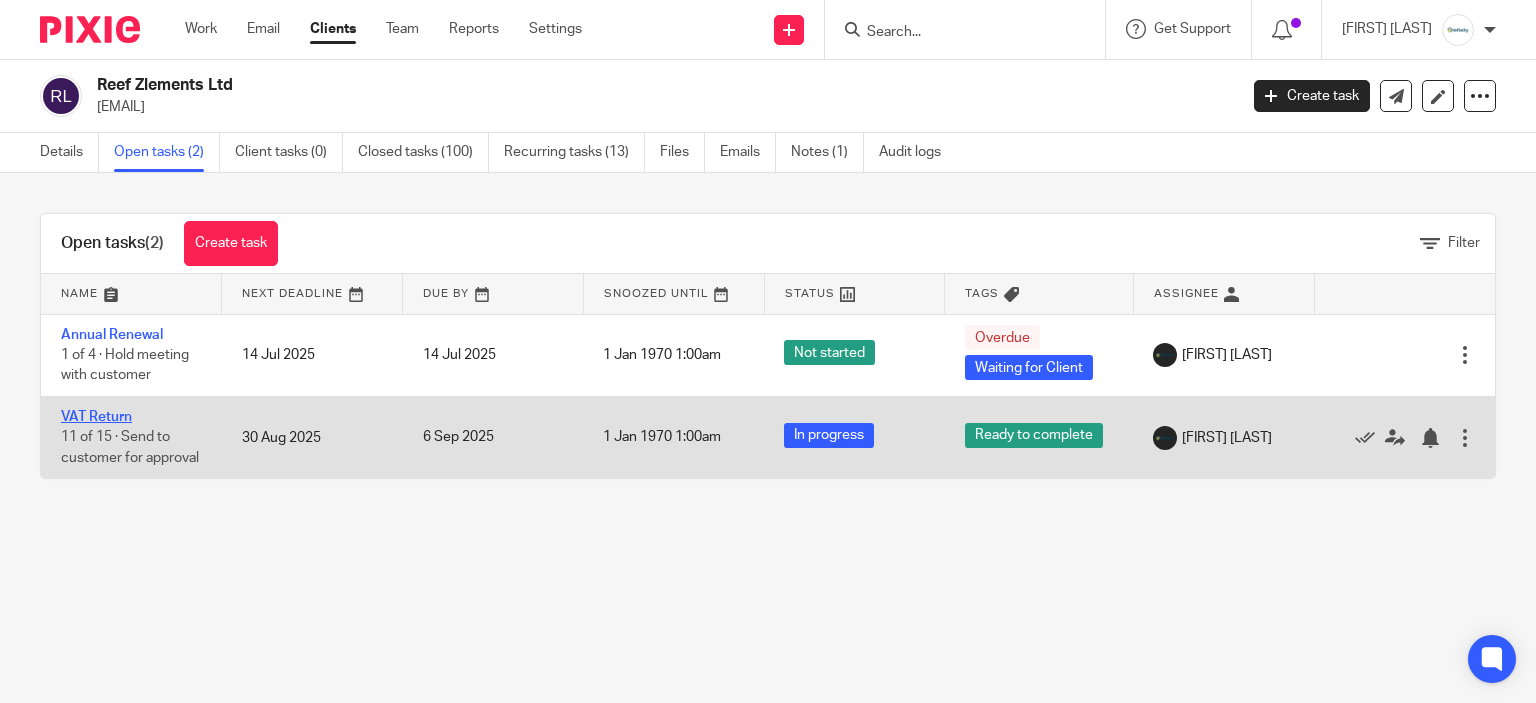 click on "VAT Return" at bounding box center (96, 417) 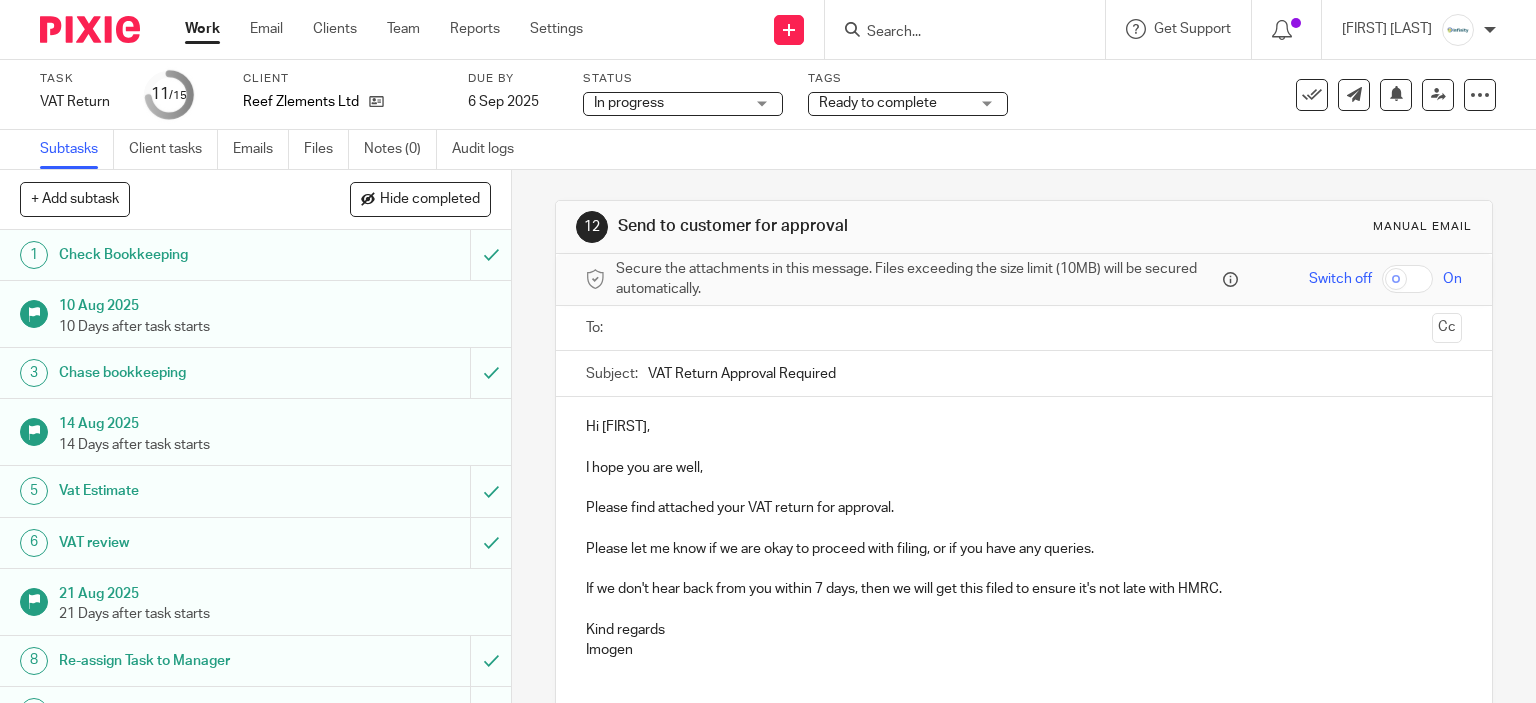 scroll, scrollTop: 0, scrollLeft: 0, axis: both 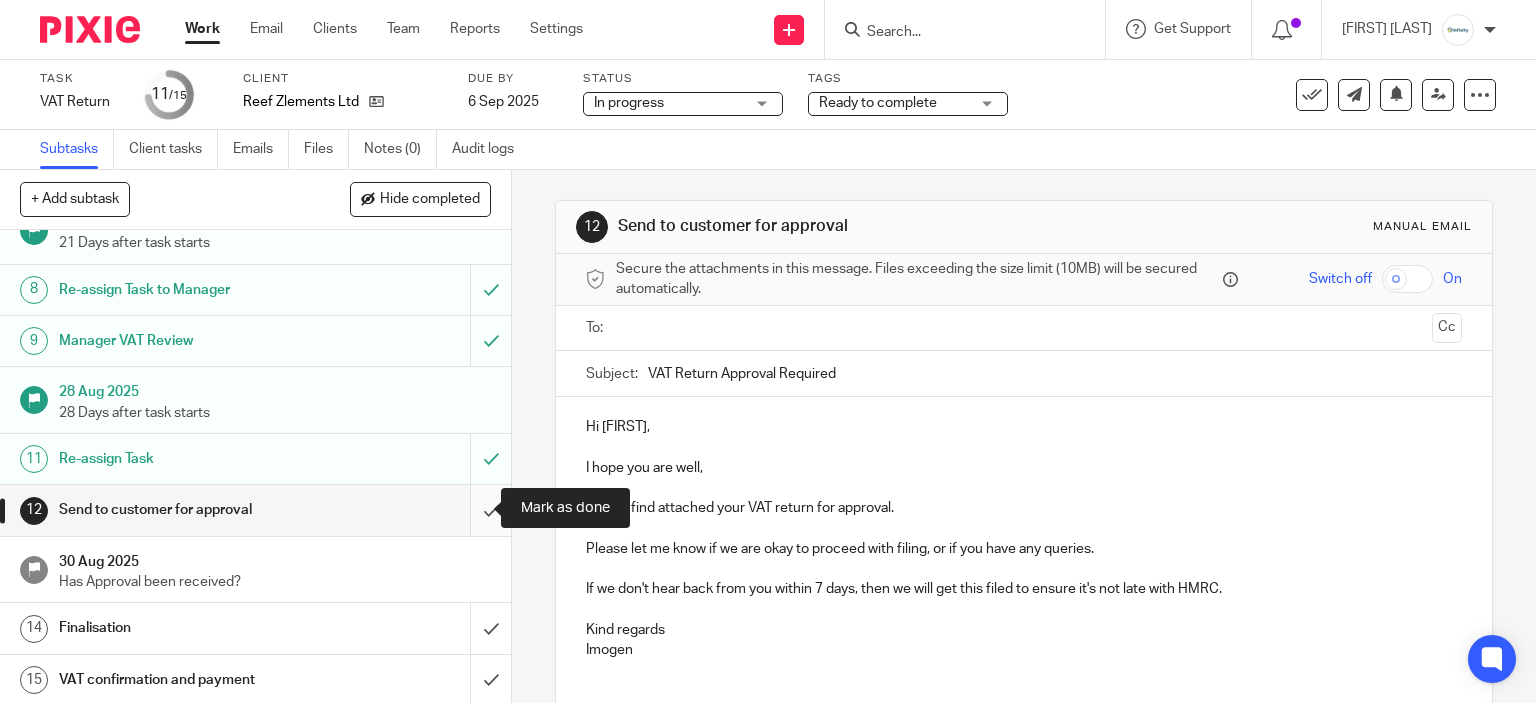 click at bounding box center [255, 510] 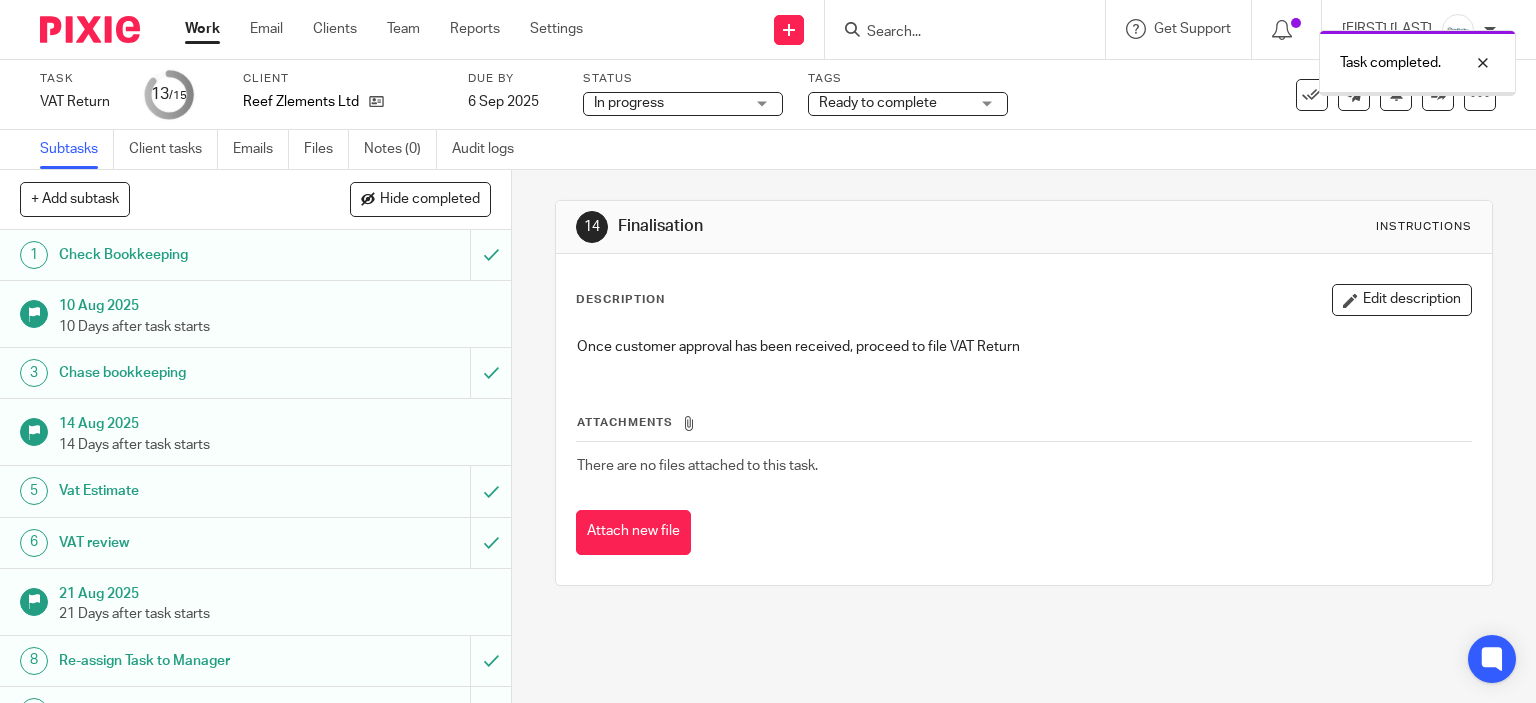 scroll, scrollTop: 0, scrollLeft: 0, axis: both 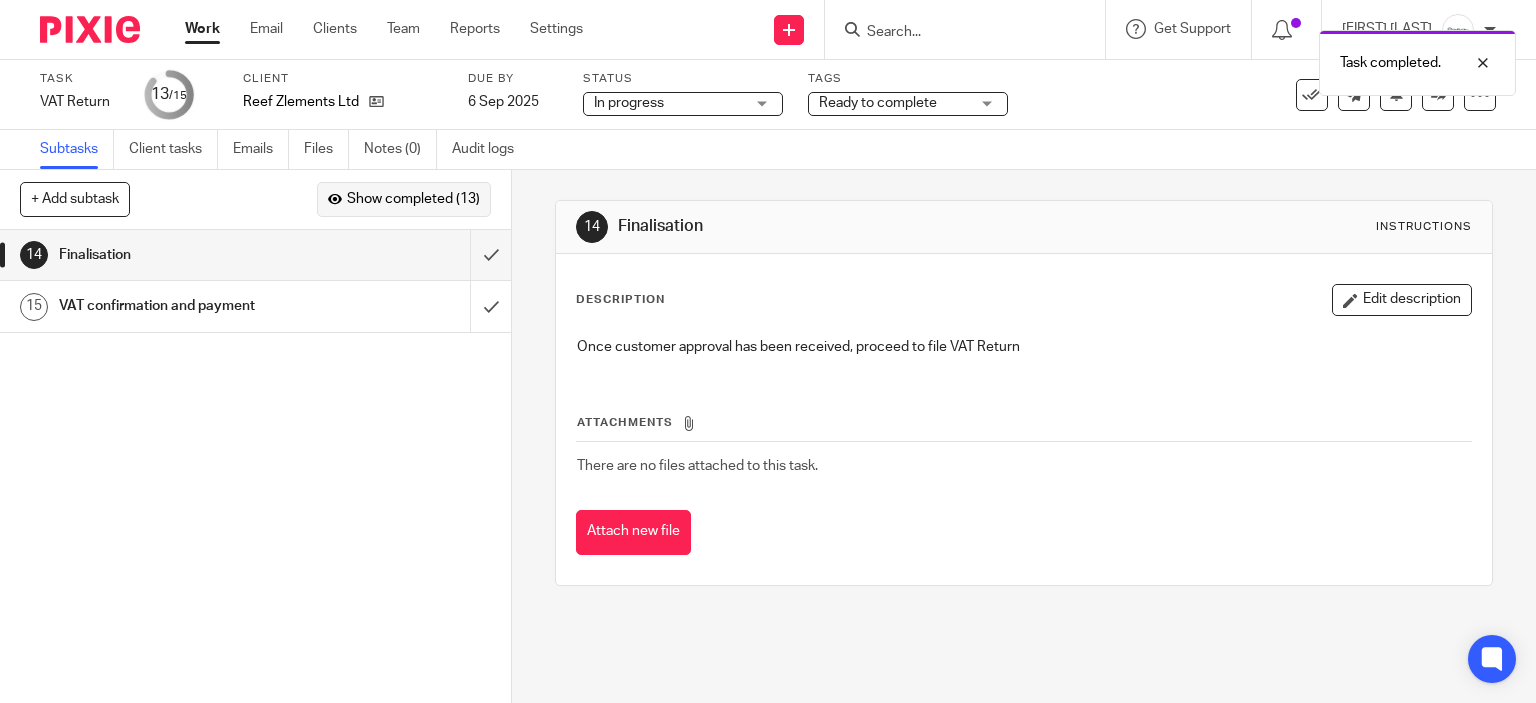 click on "Show completed (13)" at bounding box center [413, 200] 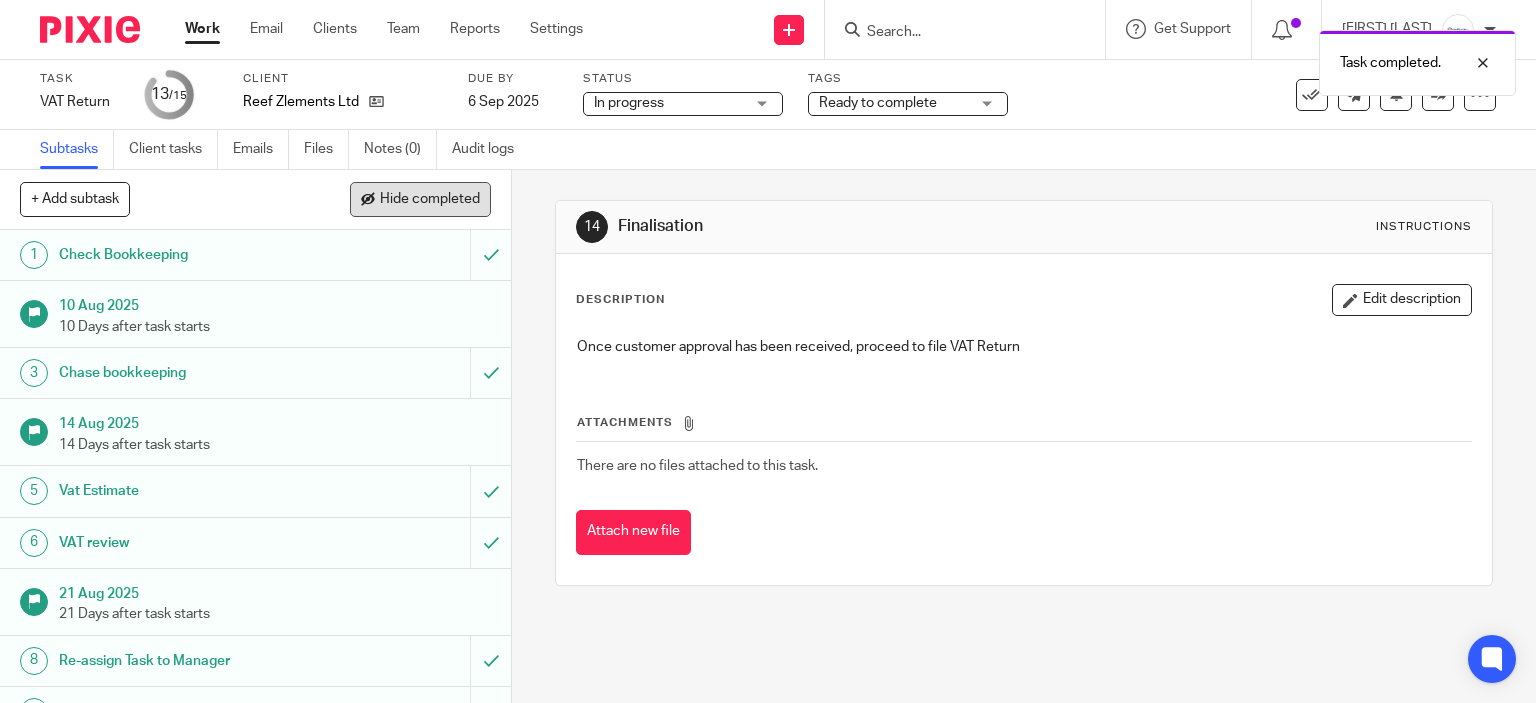 click on "Hide completed" at bounding box center (430, 200) 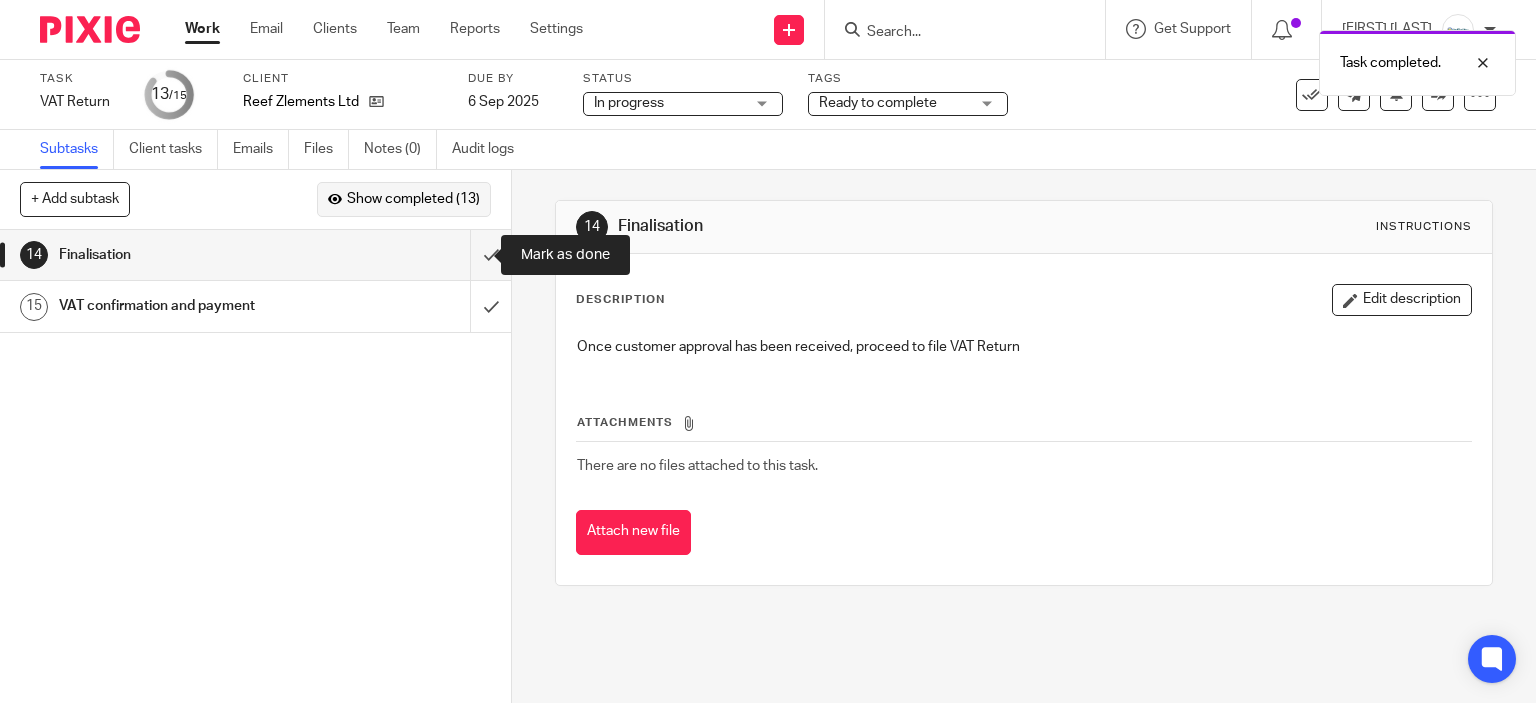 click on "Show completed (13)" at bounding box center [413, 200] 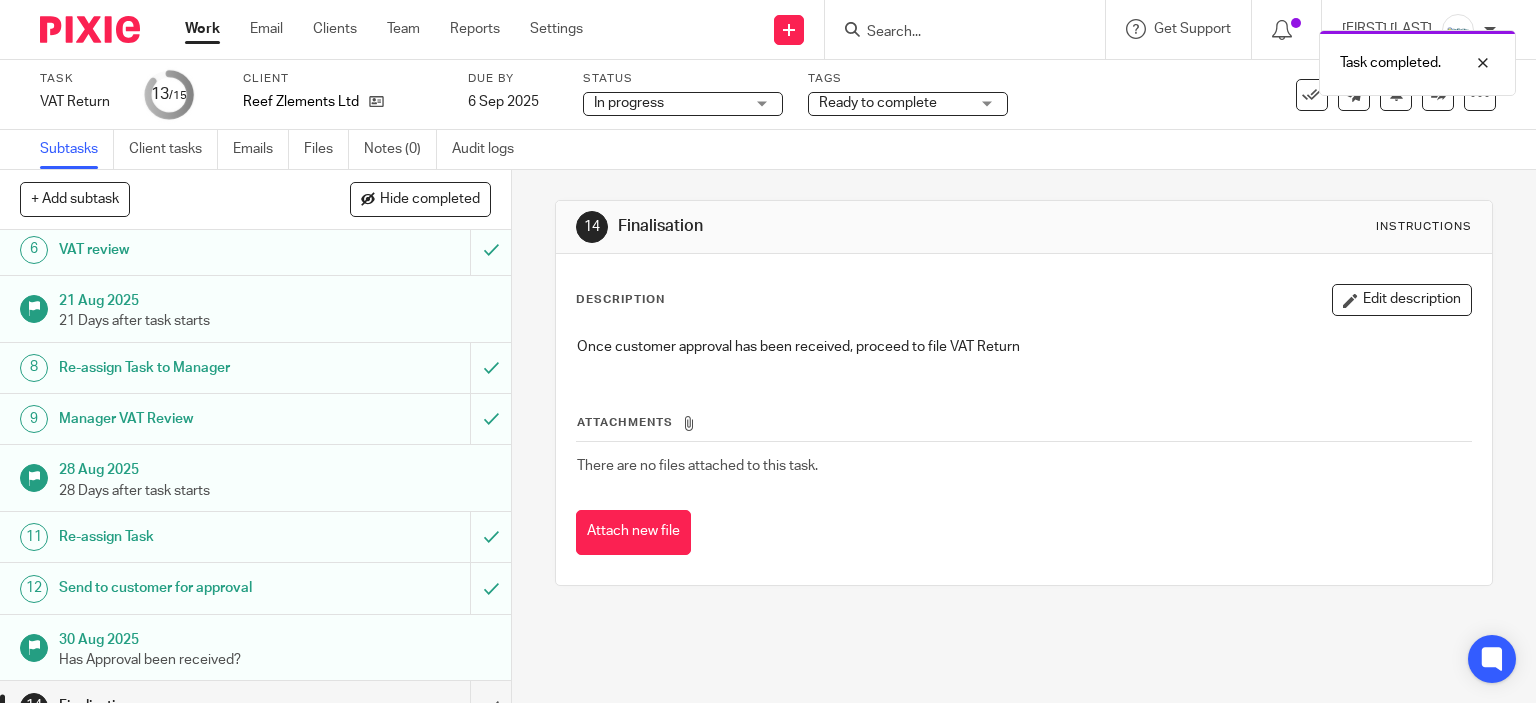 scroll, scrollTop: 371, scrollLeft: 0, axis: vertical 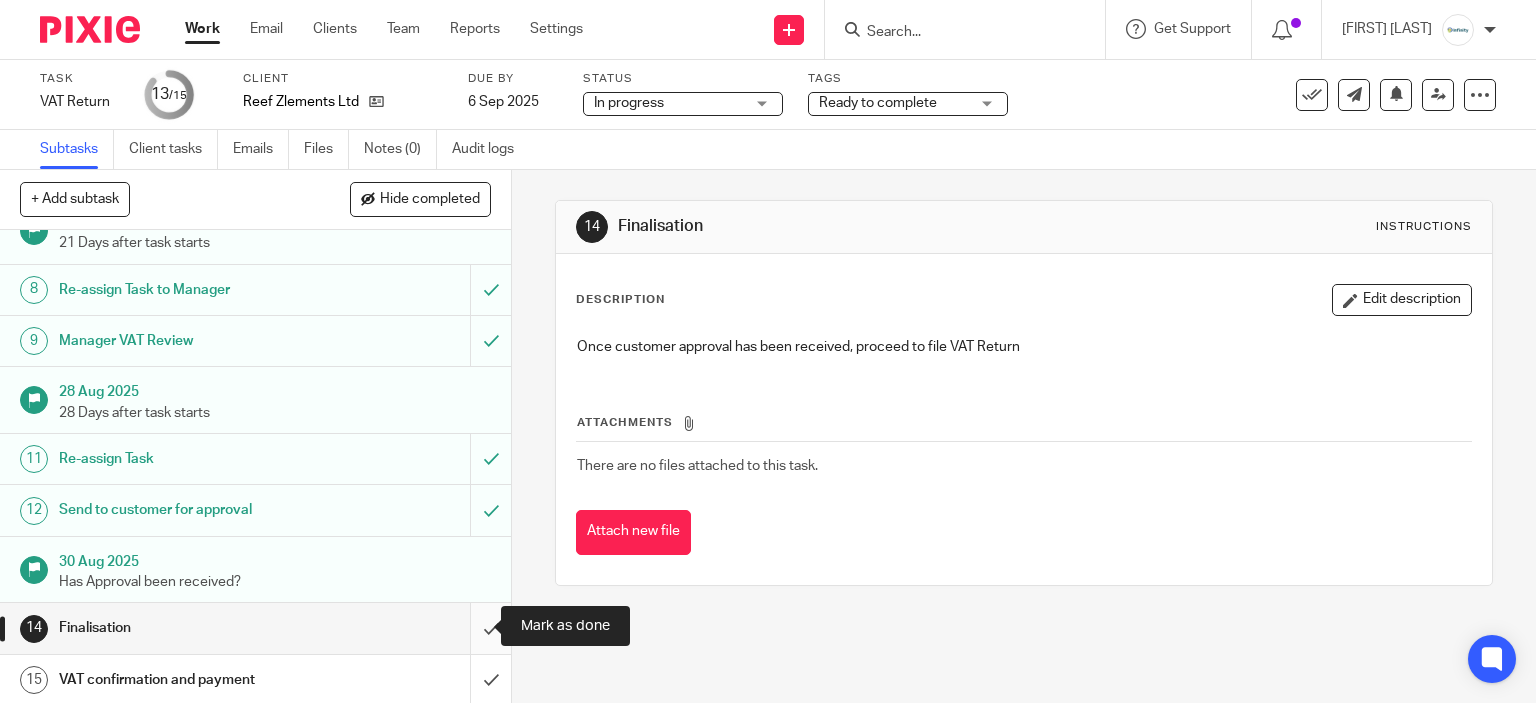 click at bounding box center (255, 628) 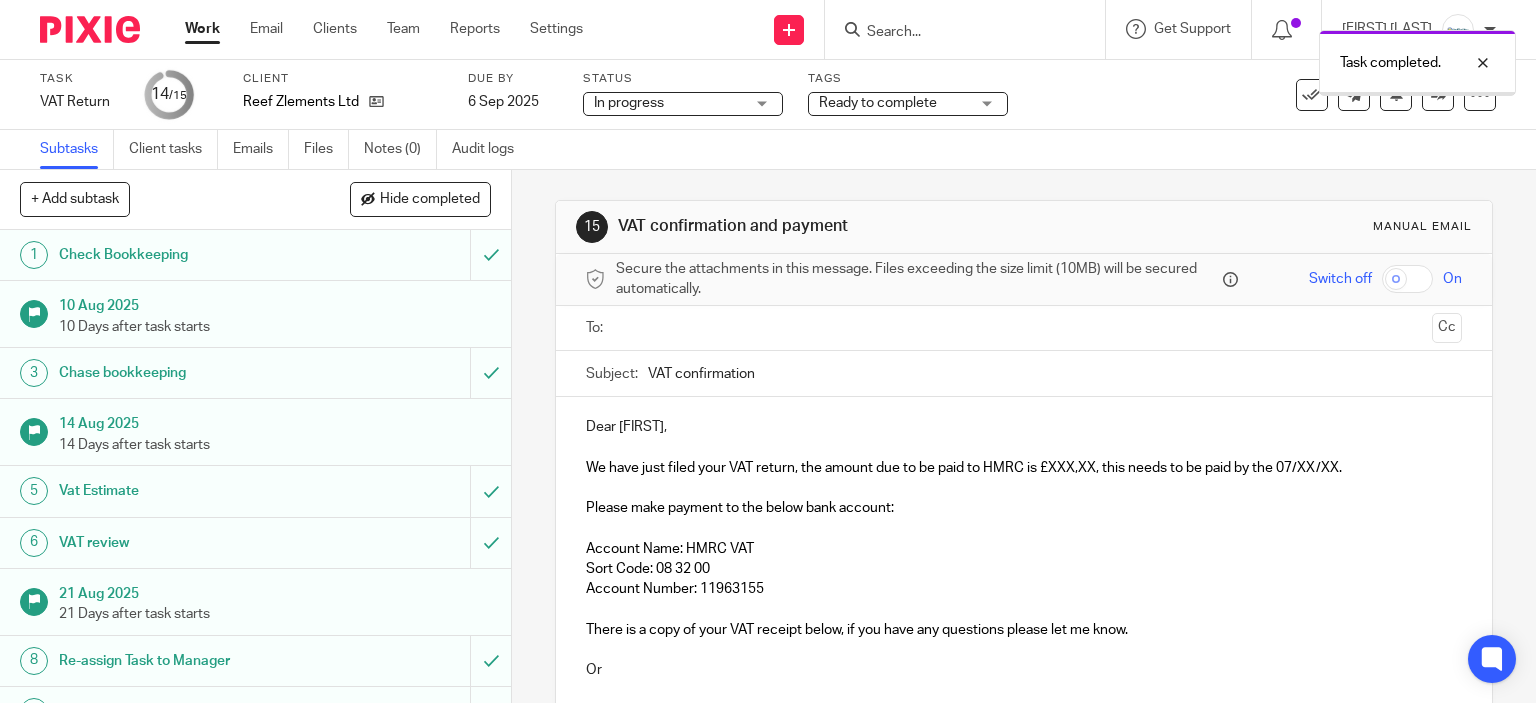 scroll, scrollTop: 0, scrollLeft: 0, axis: both 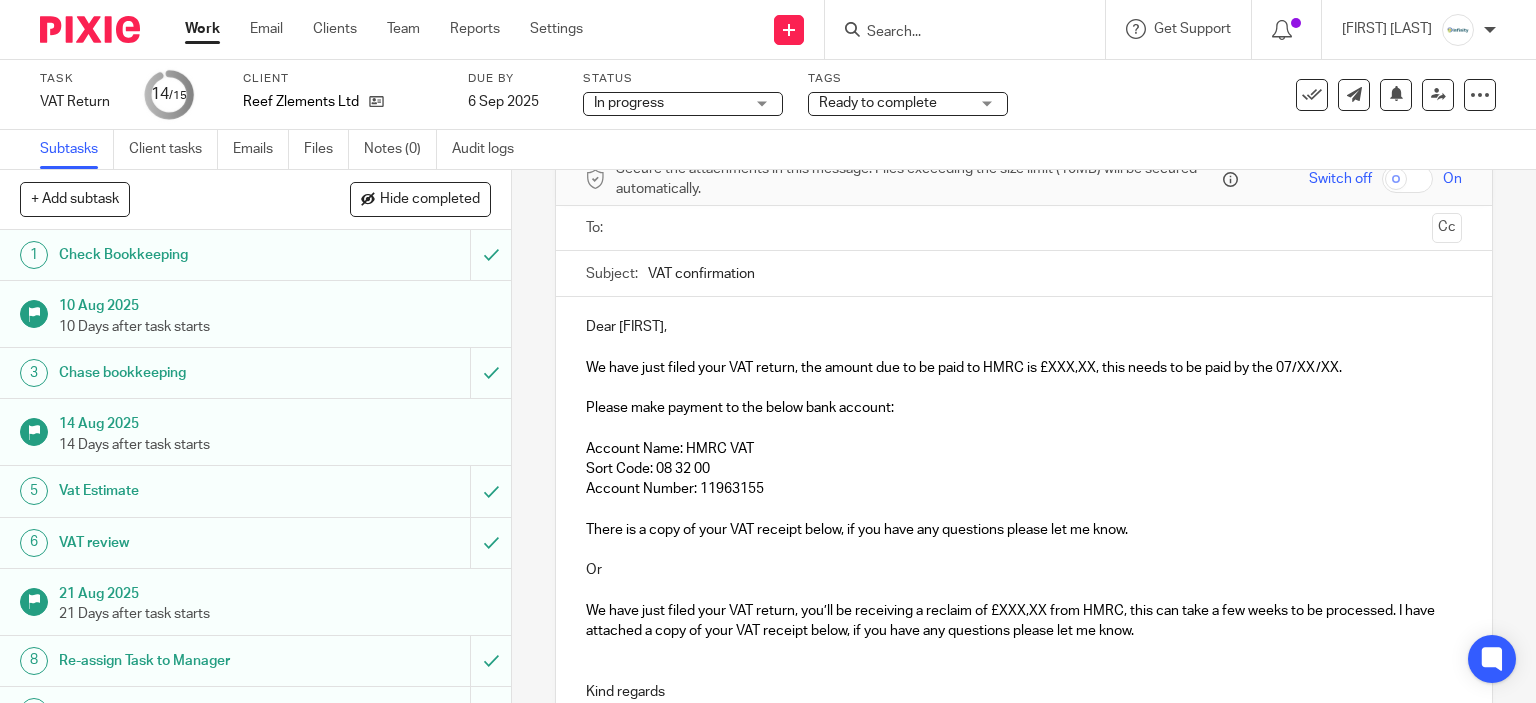 click on "We have just filed your VAT return, you’ll be receiving a reclaim of £XXX,XX from HMRC, this can take a few weeks to be processed. I have attached a copy of your VAT receipt below, if you have any questions please let me know." at bounding box center [1024, 621] 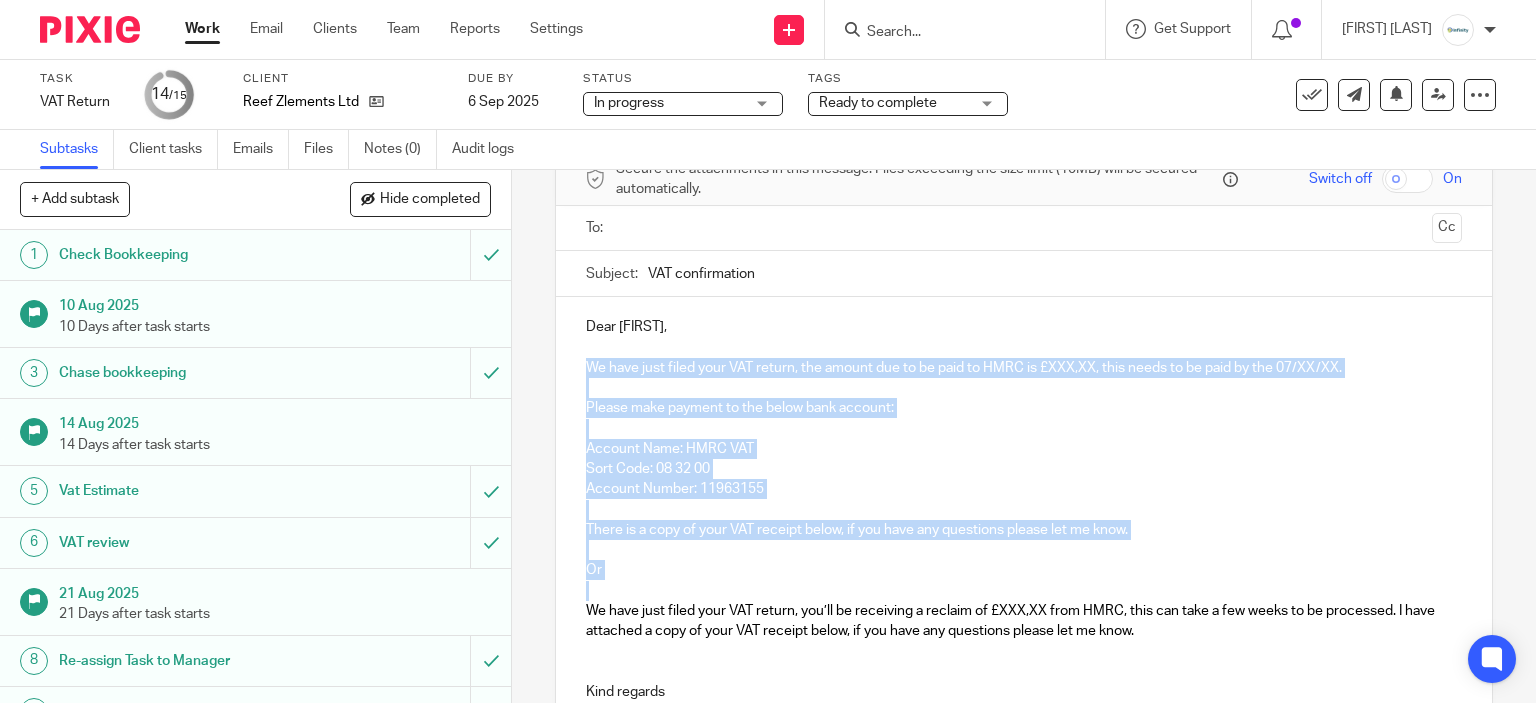 drag, startPoint x: 572, startPoint y: 615, endPoint x: 540, endPoint y: 363, distance: 254.02362 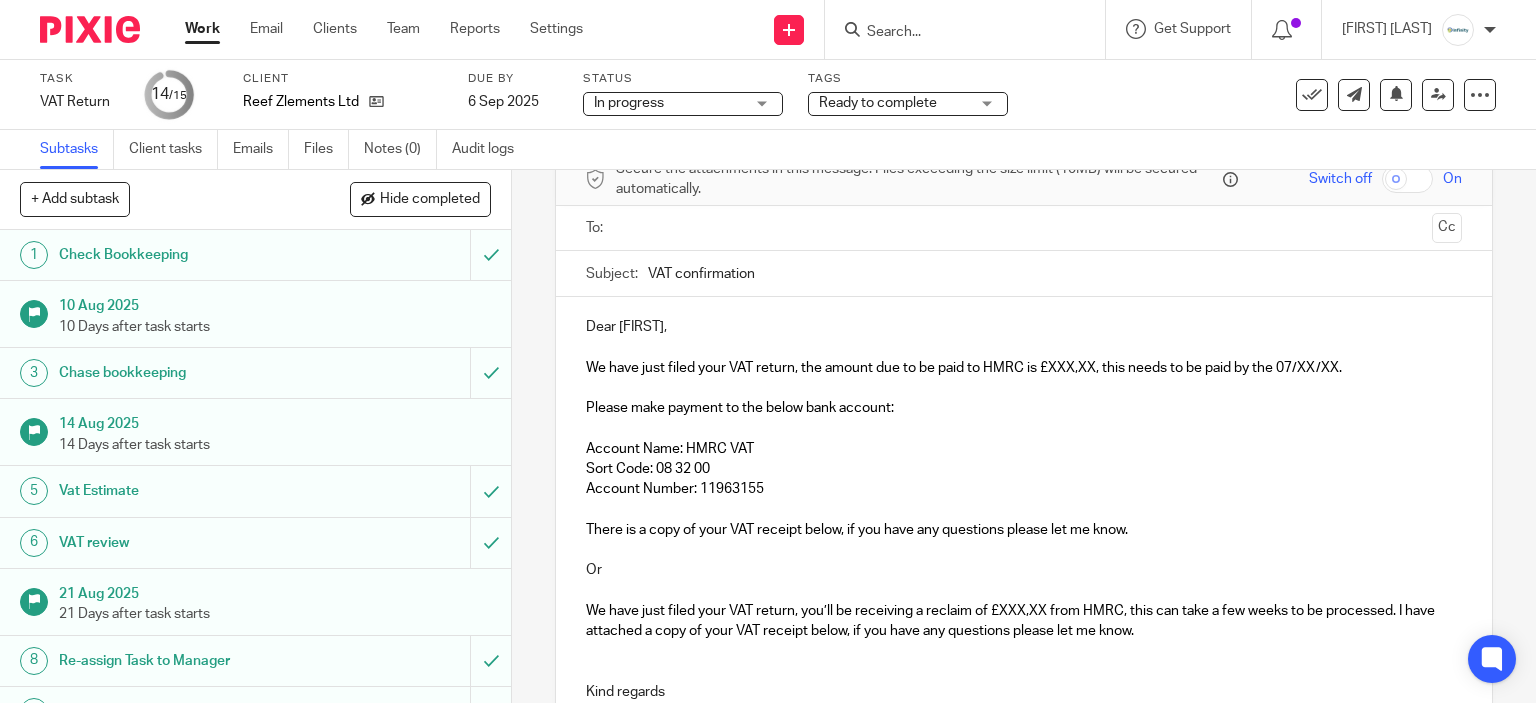scroll, scrollTop: 96, scrollLeft: 0, axis: vertical 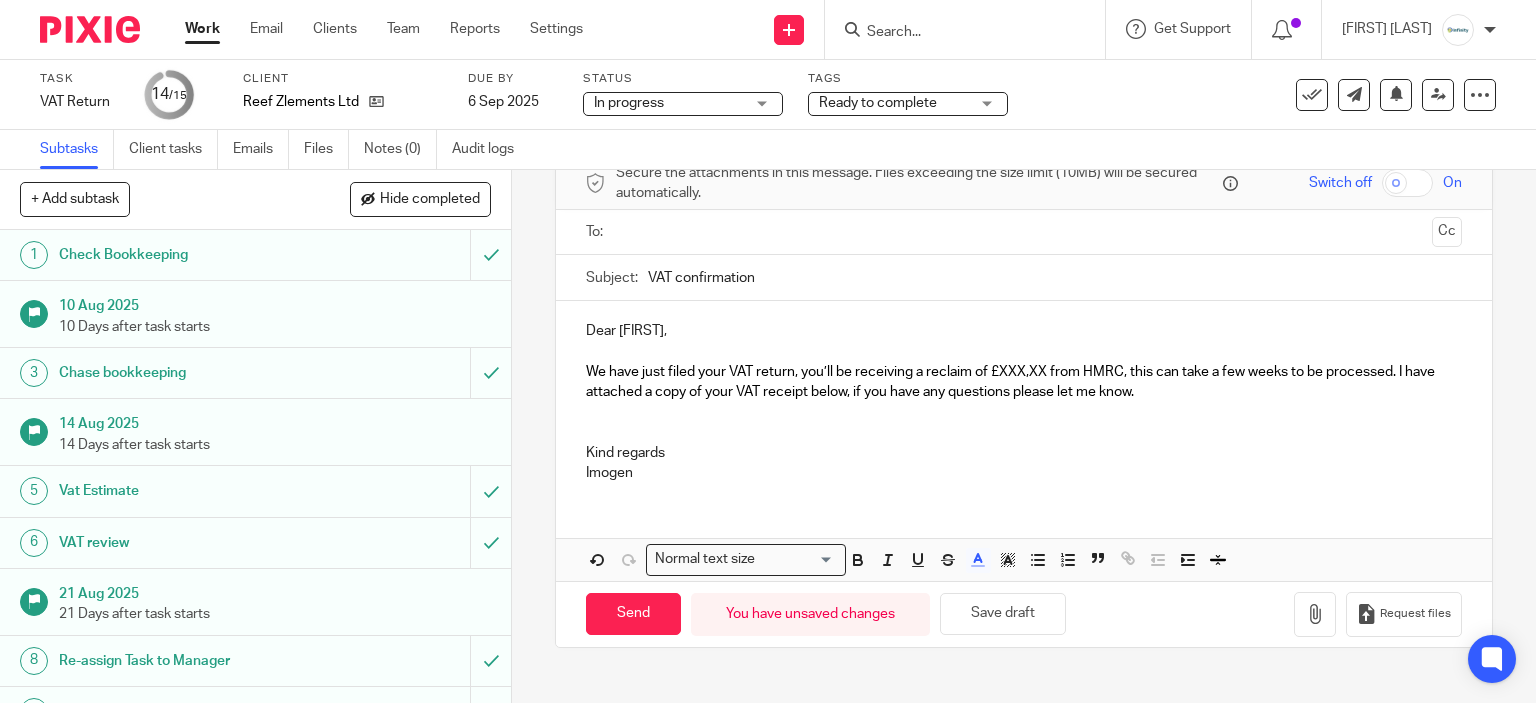 click on "Kind regards" at bounding box center [1024, 453] 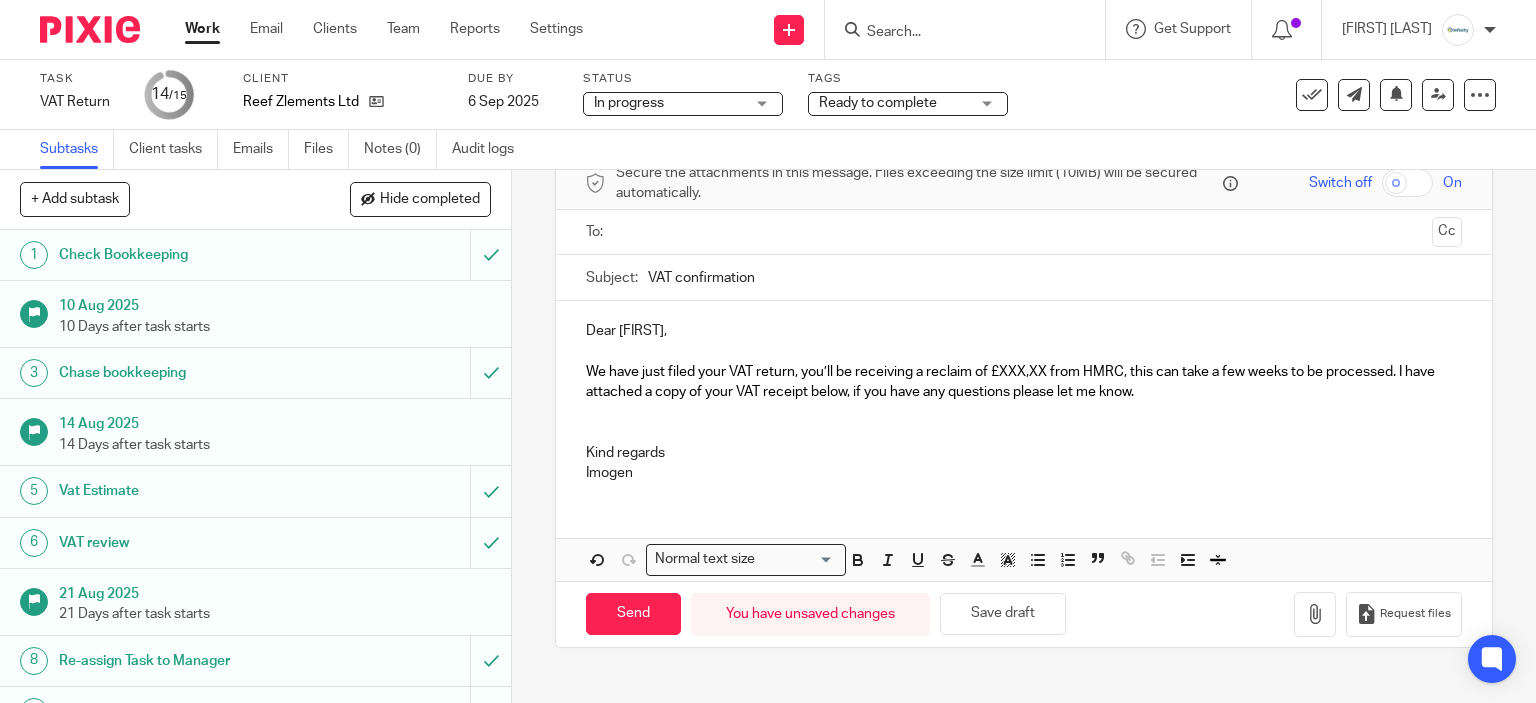 click at bounding box center [1024, 433] 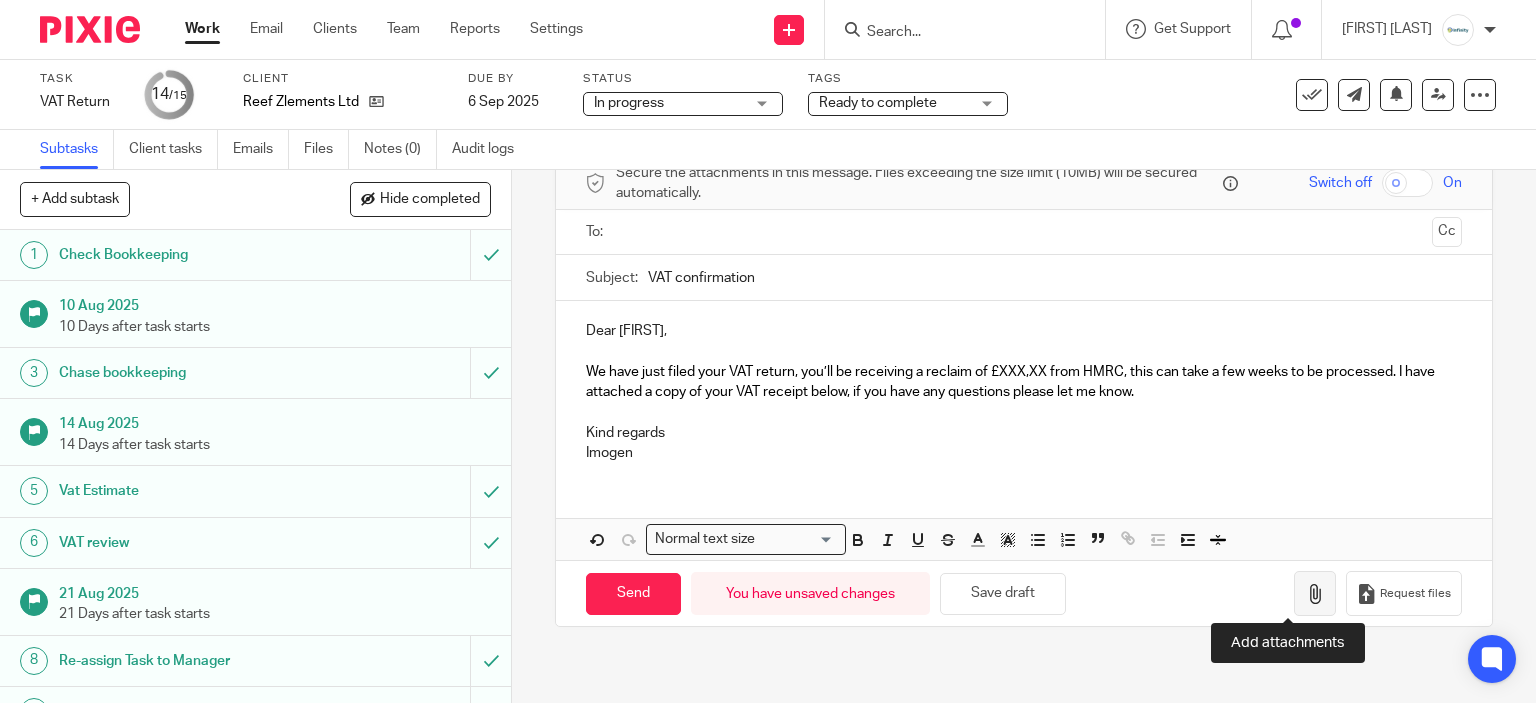 click at bounding box center (1315, 594) 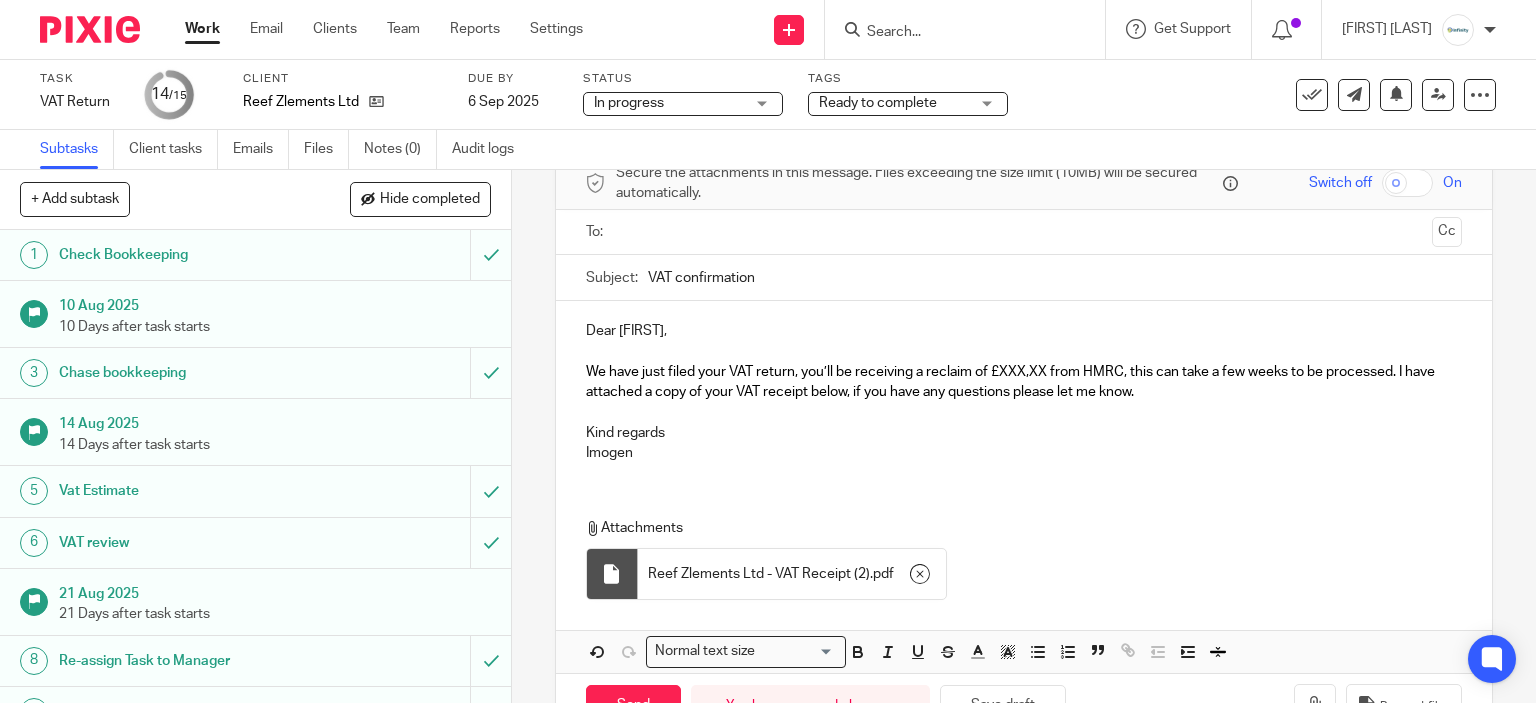 click on "We have just filed your VAT return, you’ll be receiving a reclaim of £XXX,XX from HMRC, this can take a few weeks to be processed. I have attached a copy of your VAT receipt below, if you have any questions please let me know." at bounding box center [1012, 382] 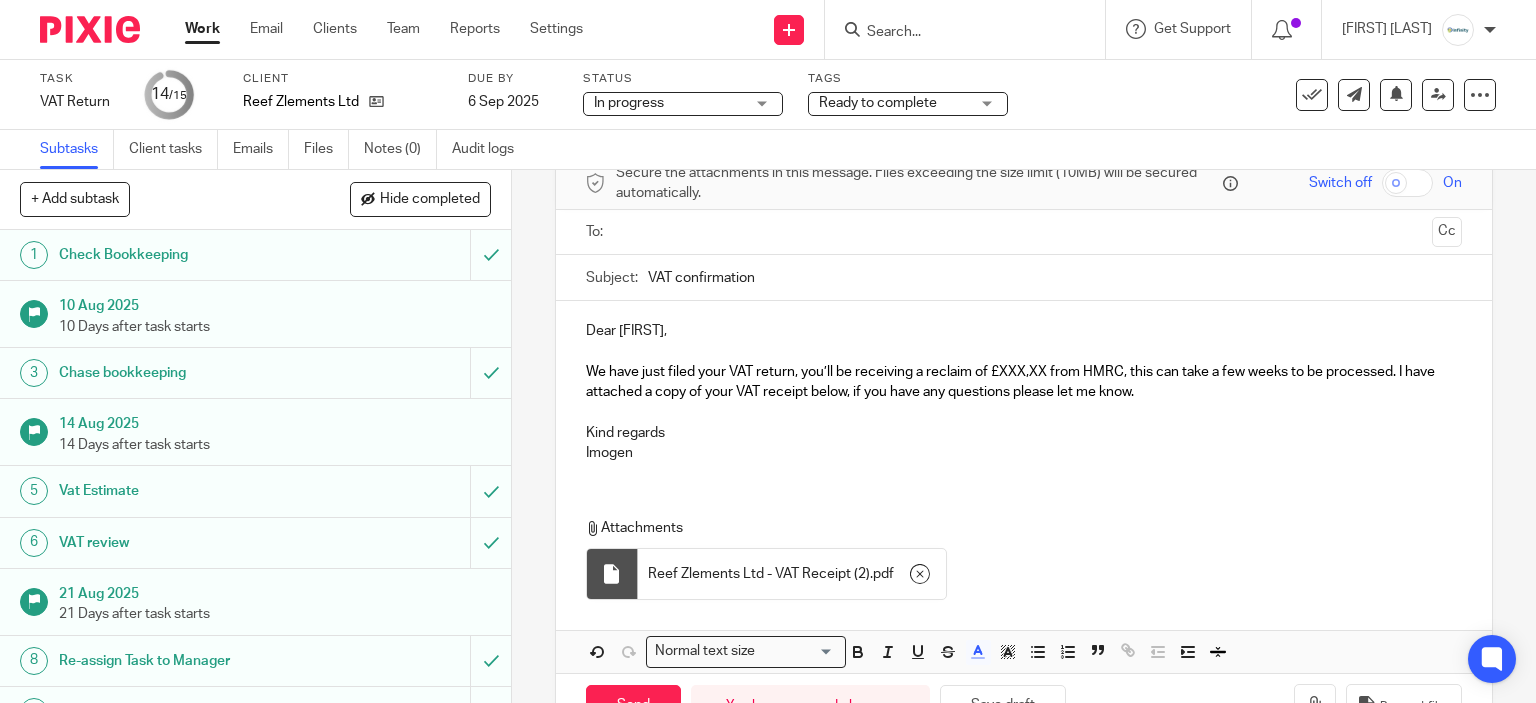 type 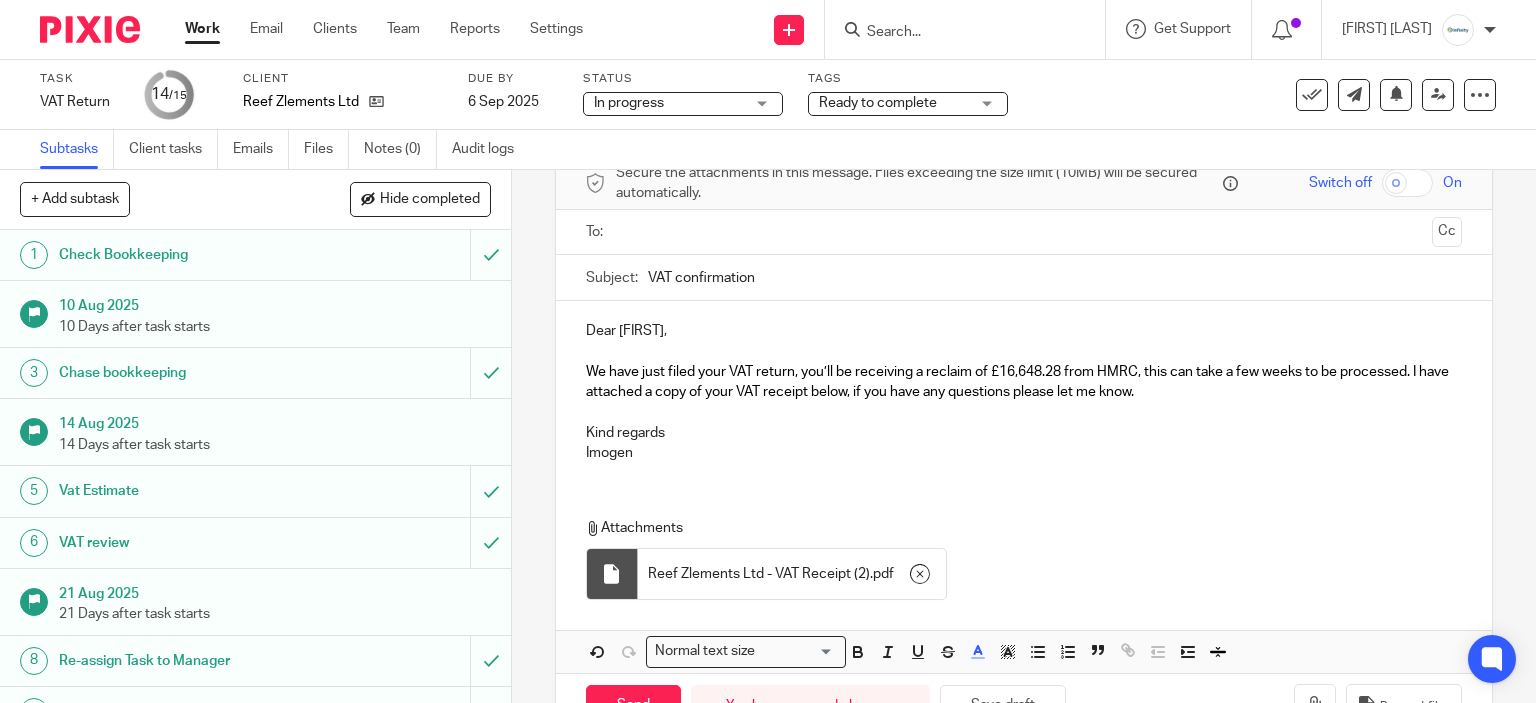 click at bounding box center (1023, 232) 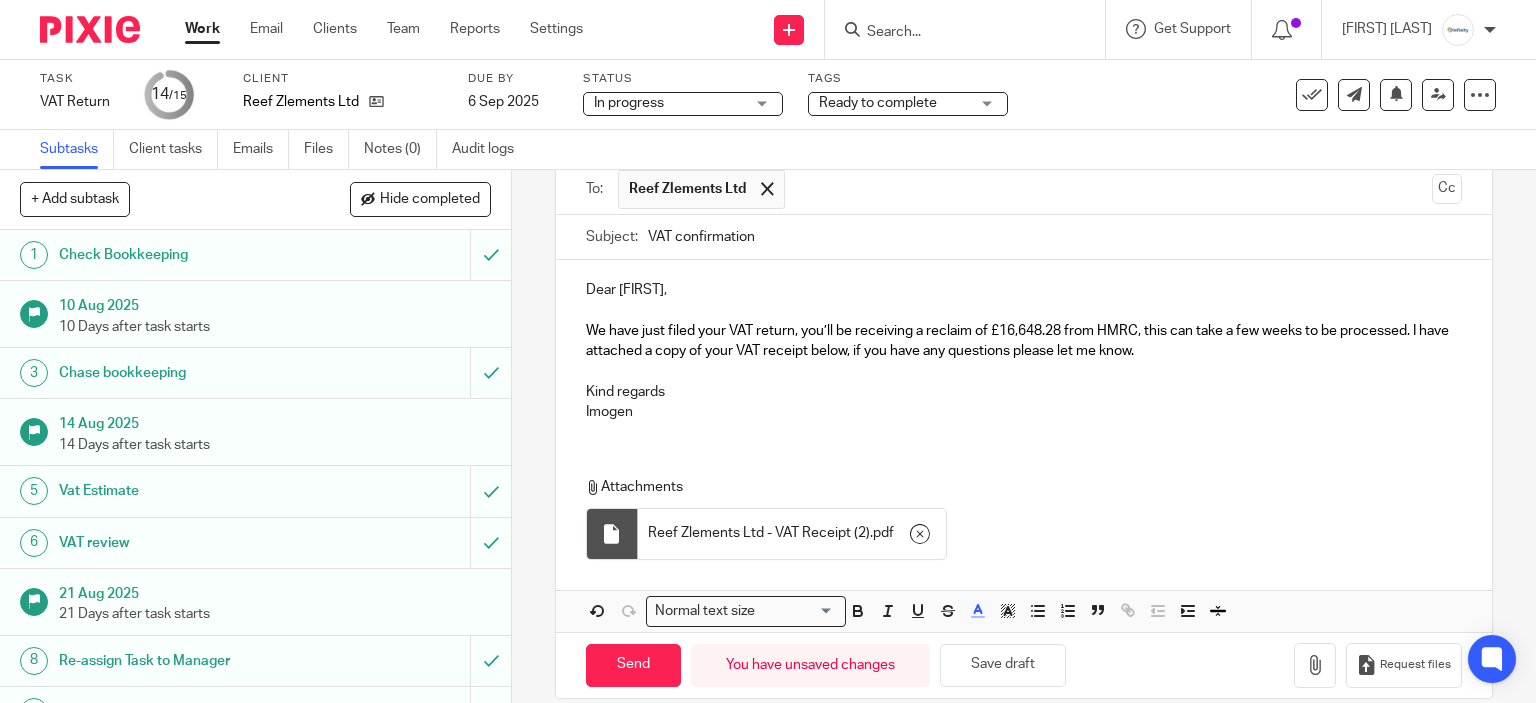 scroll, scrollTop: 163, scrollLeft: 0, axis: vertical 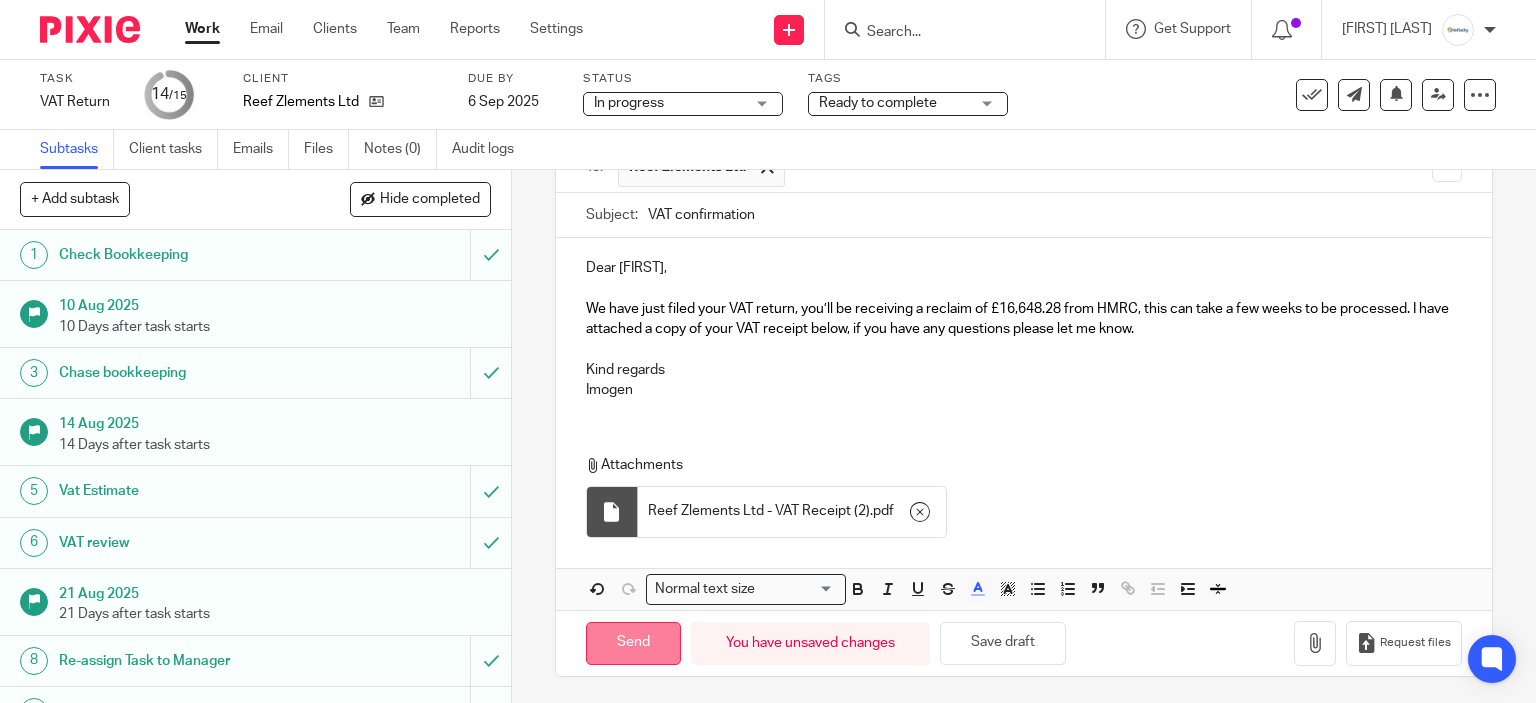 click on "Send" at bounding box center [633, 643] 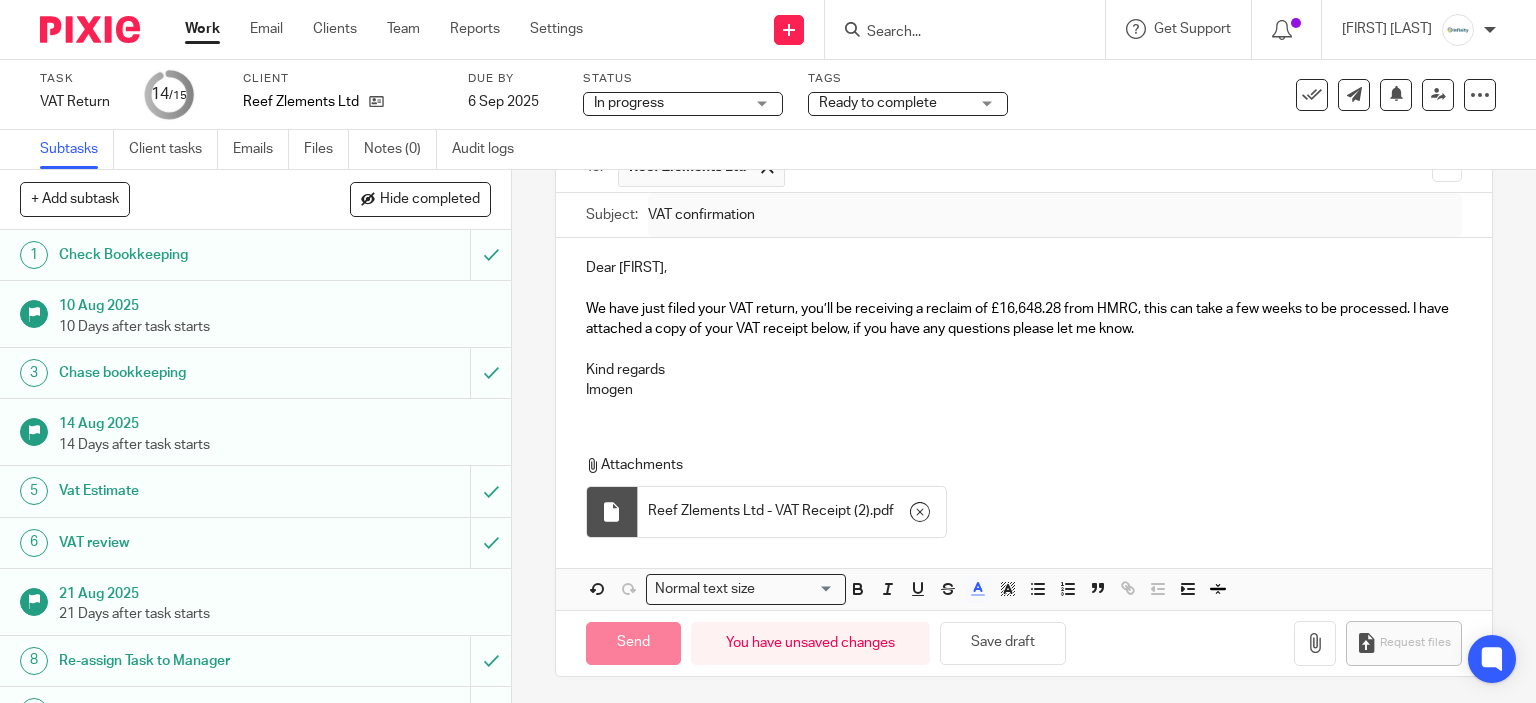 scroll, scrollTop: 371, scrollLeft: 0, axis: vertical 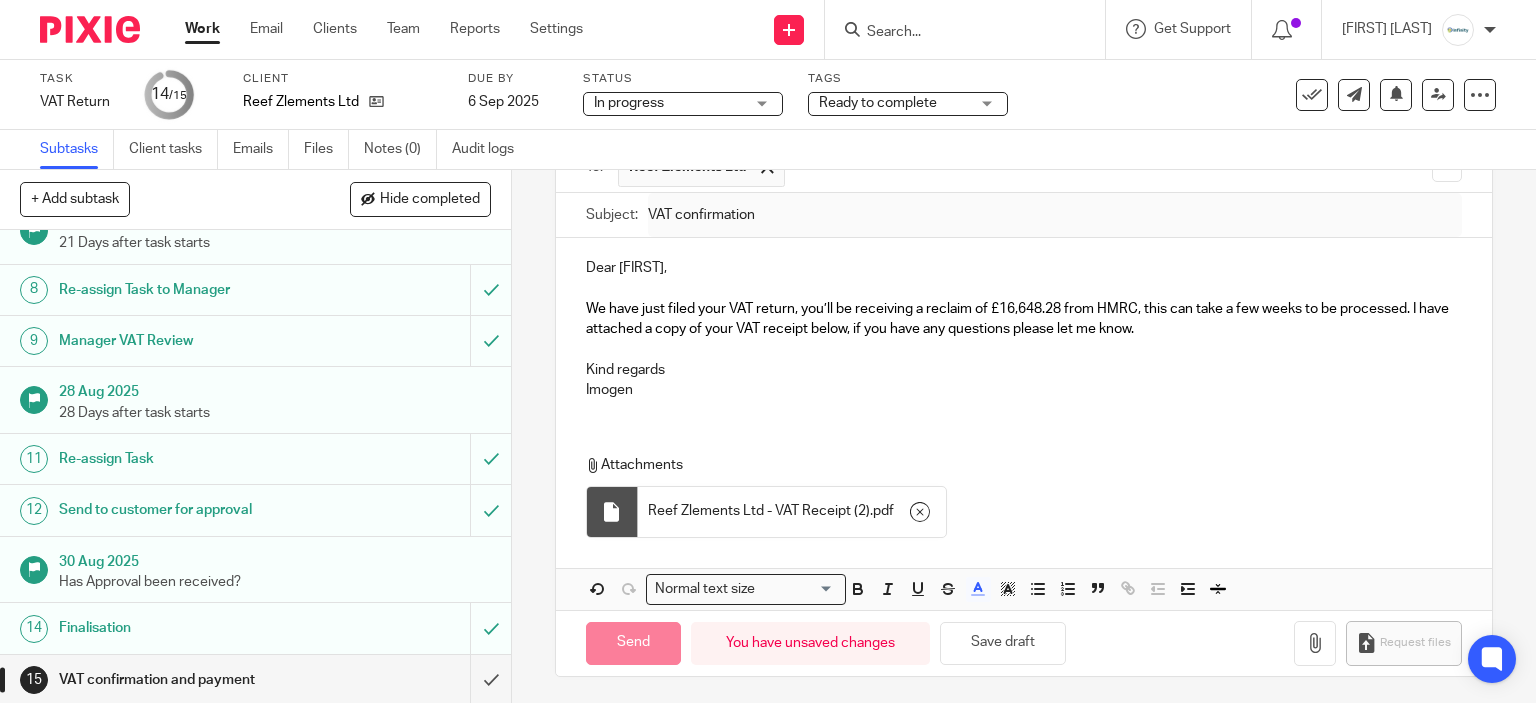 type on "Sent" 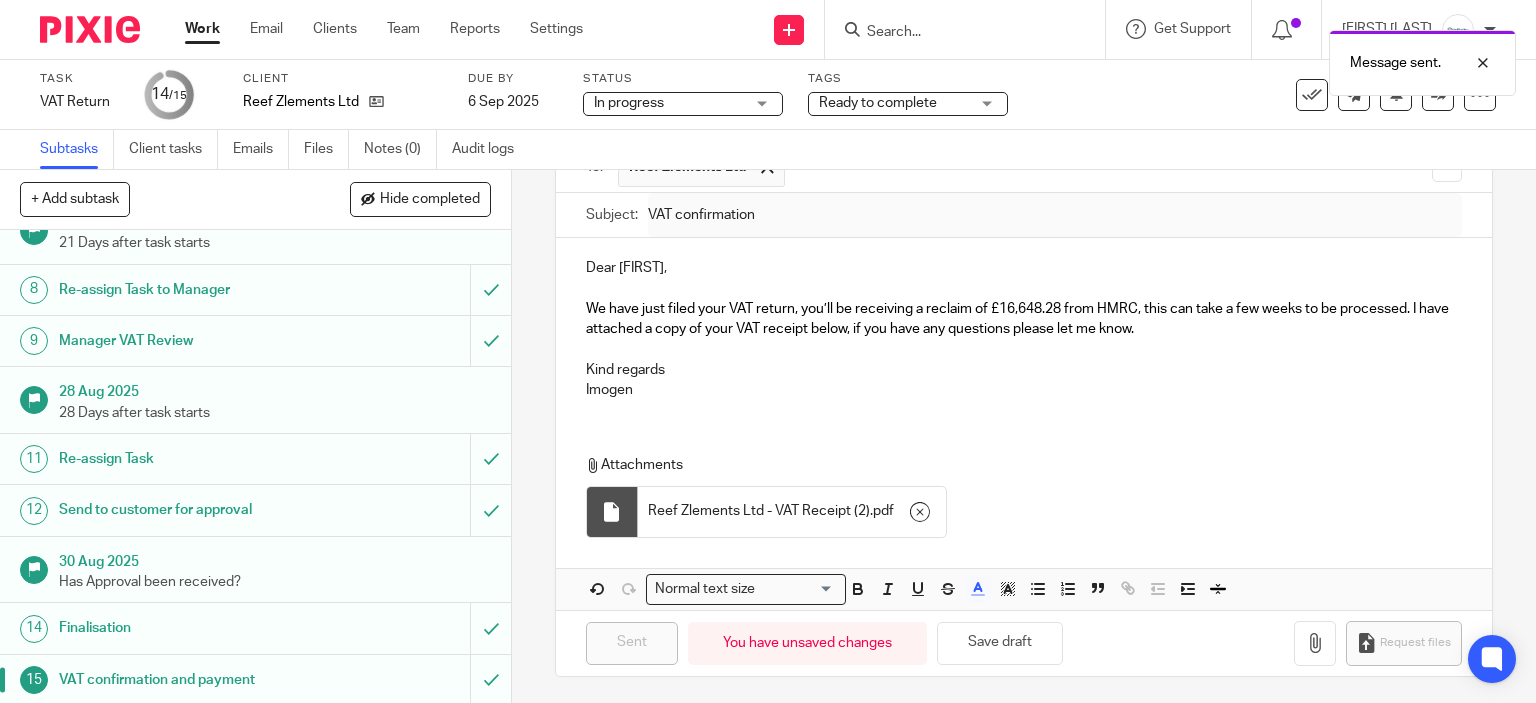 drag, startPoint x: 200, startPoint y: 19, endPoint x: 201, endPoint y: 31, distance: 12.0415945 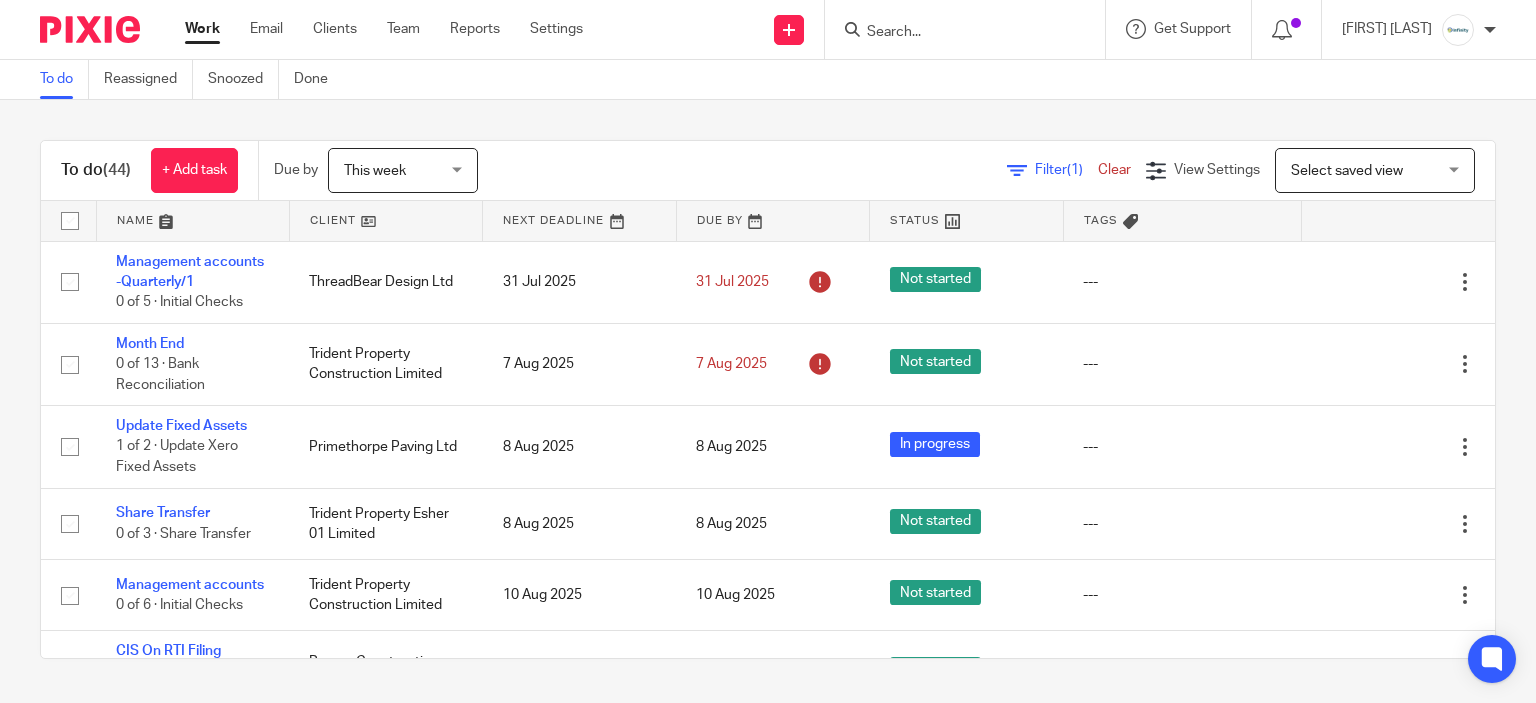 scroll, scrollTop: 0, scrollLeft: 0, axis: both 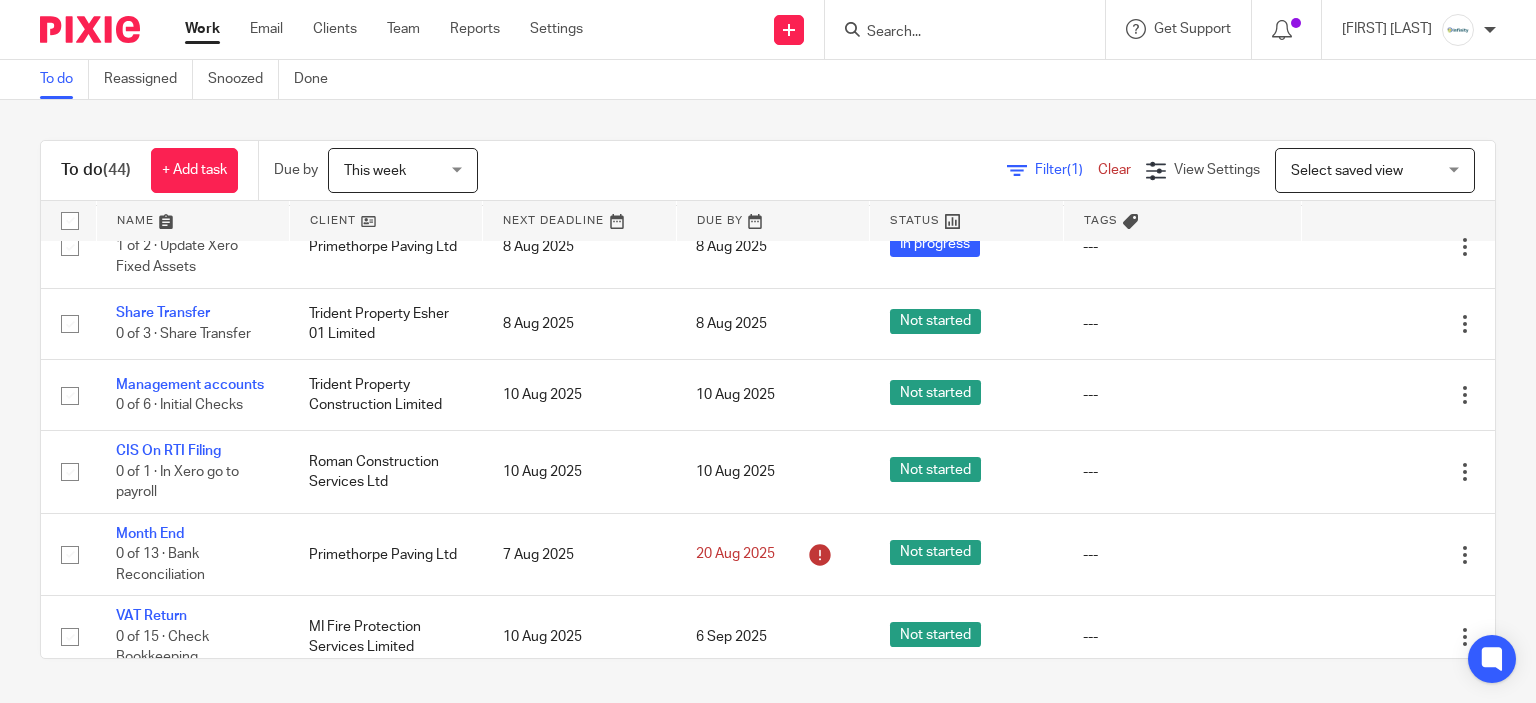 click at bounding box center (955, 33) 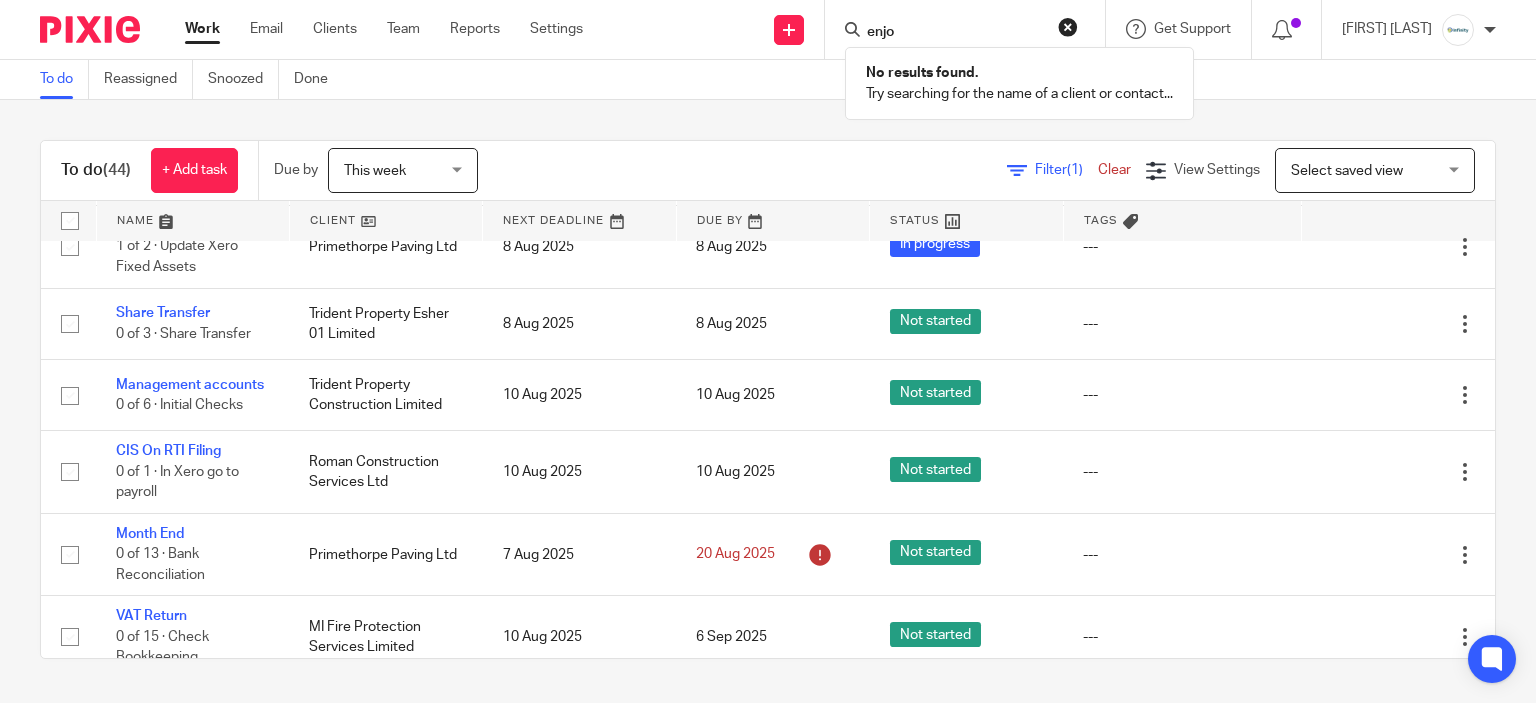 type on "enjoy" 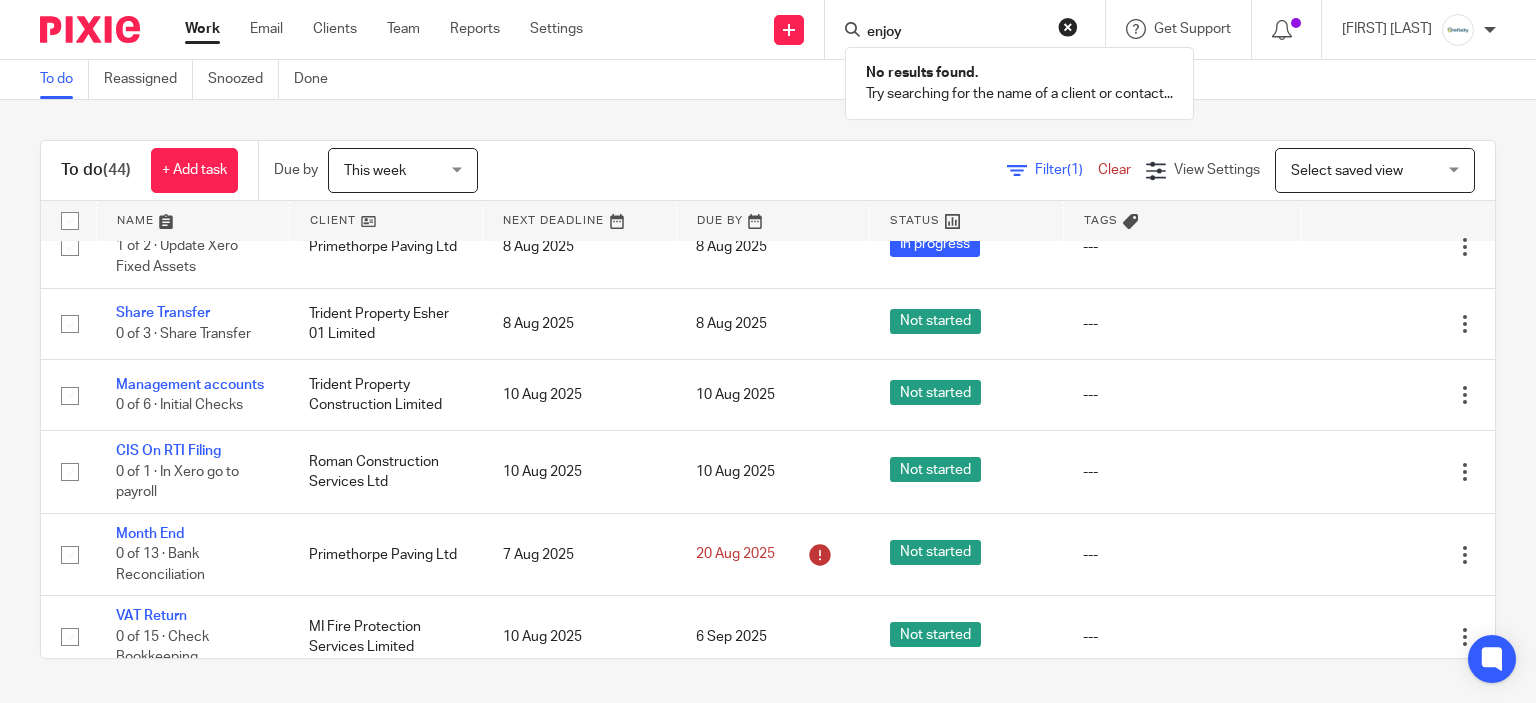 drag, startPoint x: 922, startPoint y: 35, endPoint x: 782, endPoint y: 55, distance: 141.42136 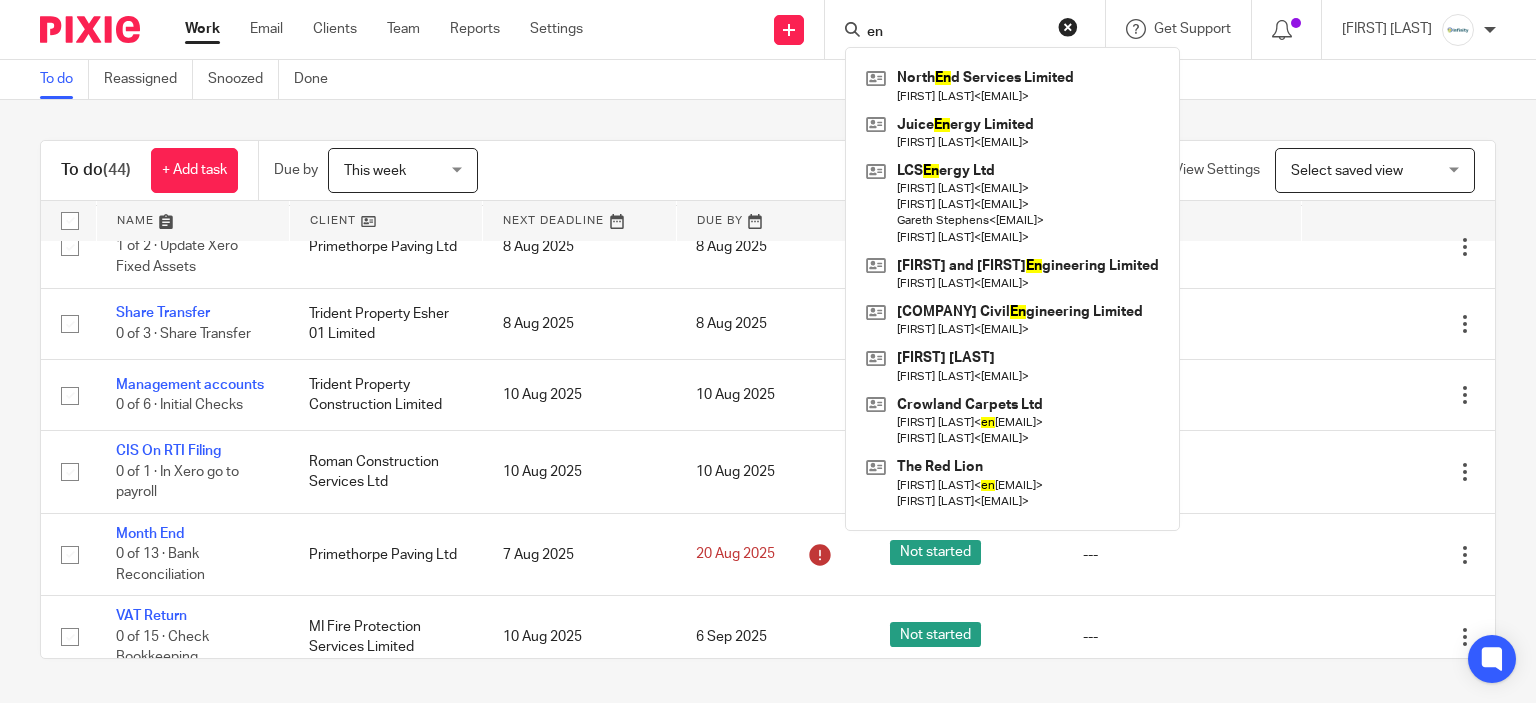 type on "e" 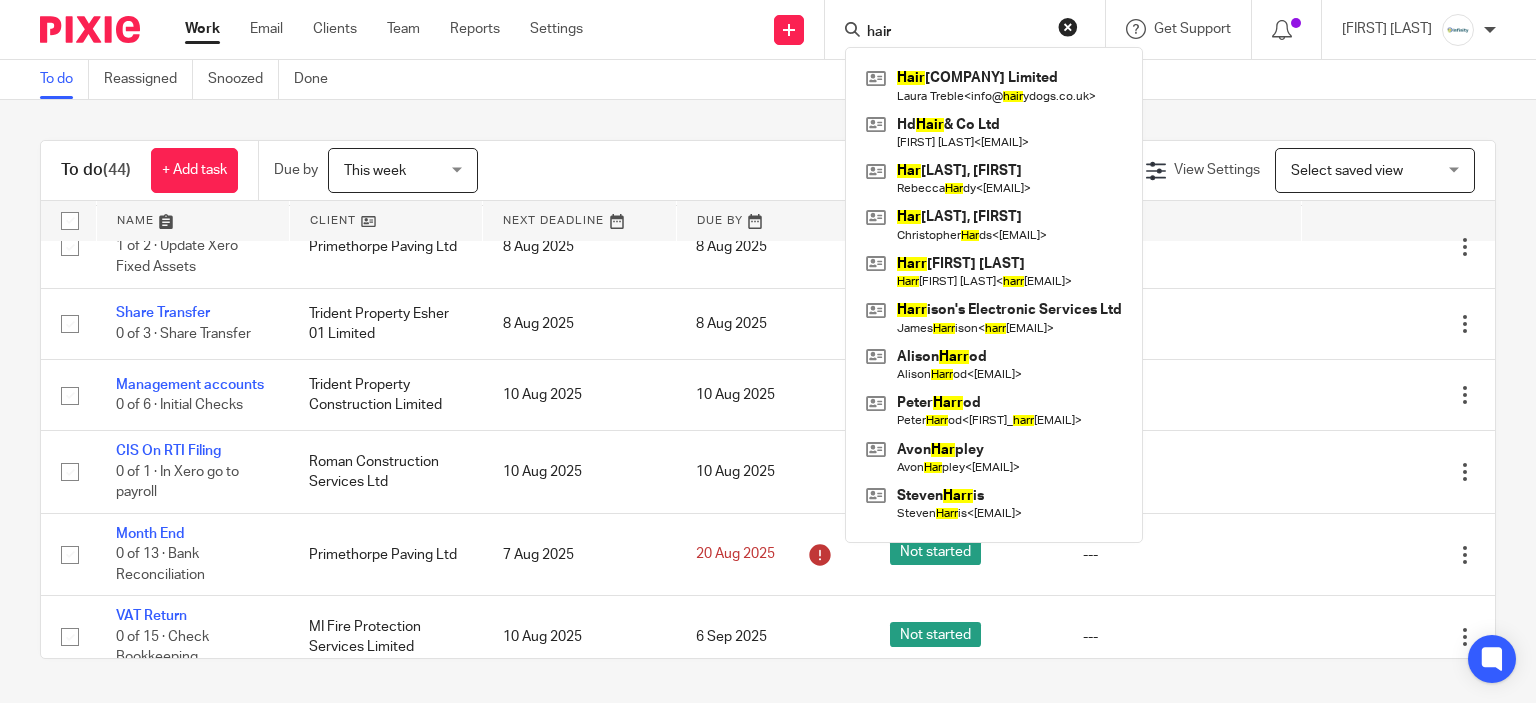 type on "hair" 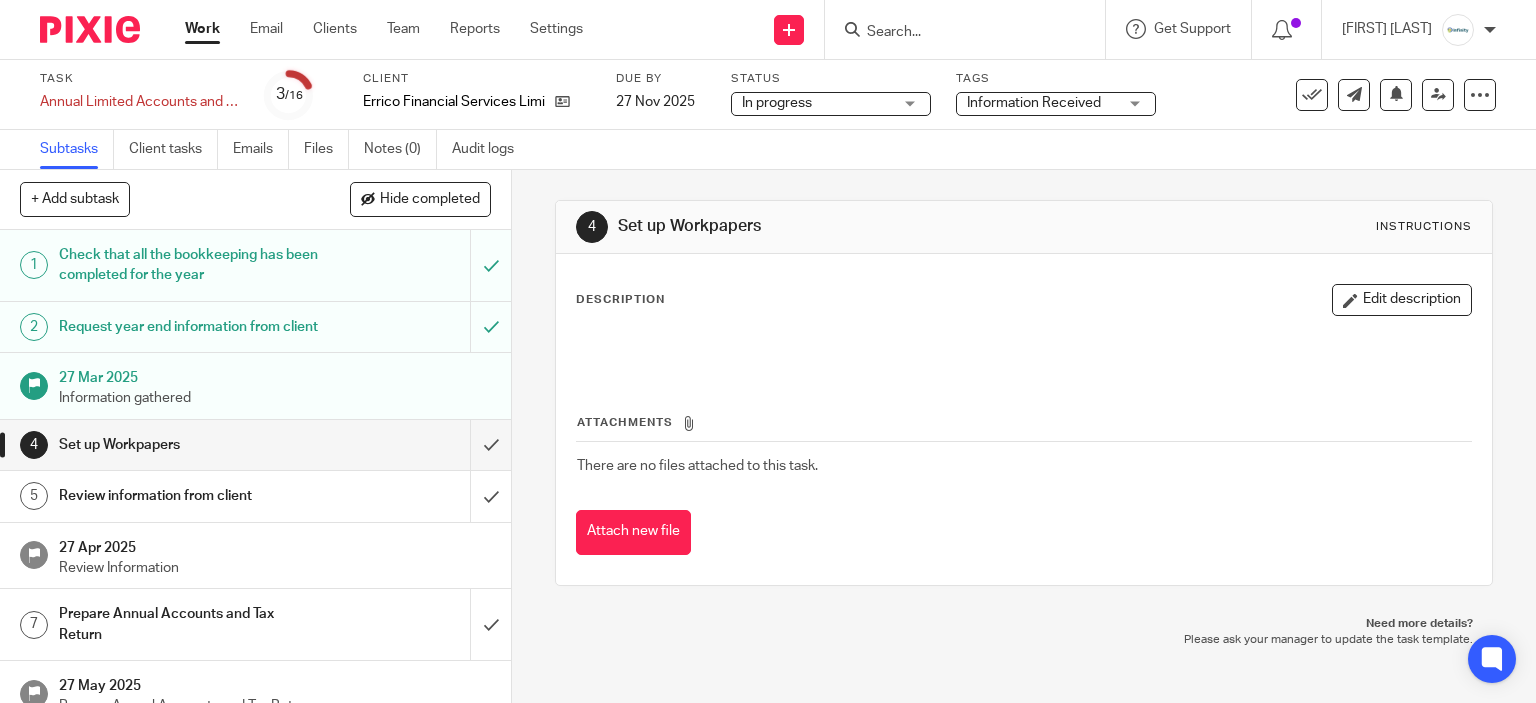 scroll, scrollTop: 0, scrollLeft: 0, axis: both 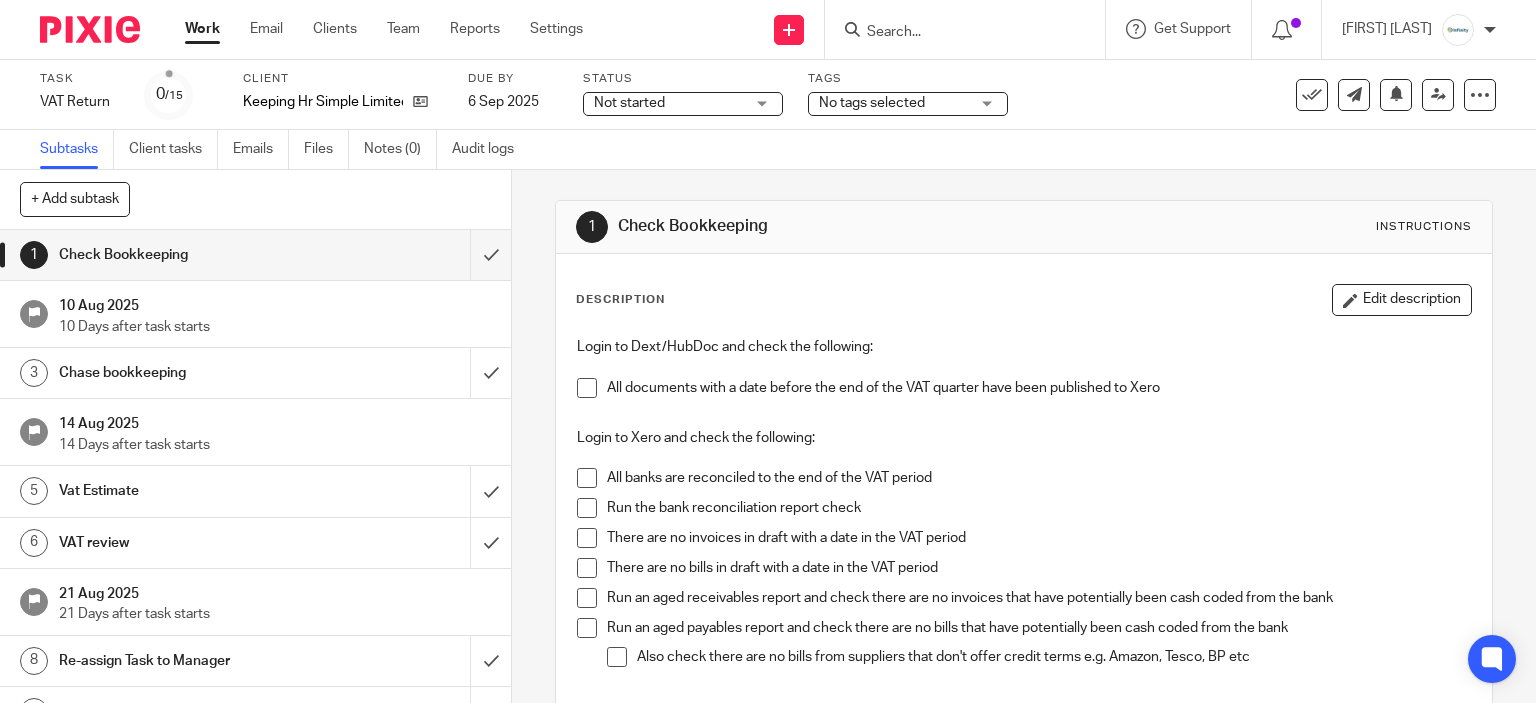 click on "1
Check Bookkeeping" at bounding box center [235, 255] 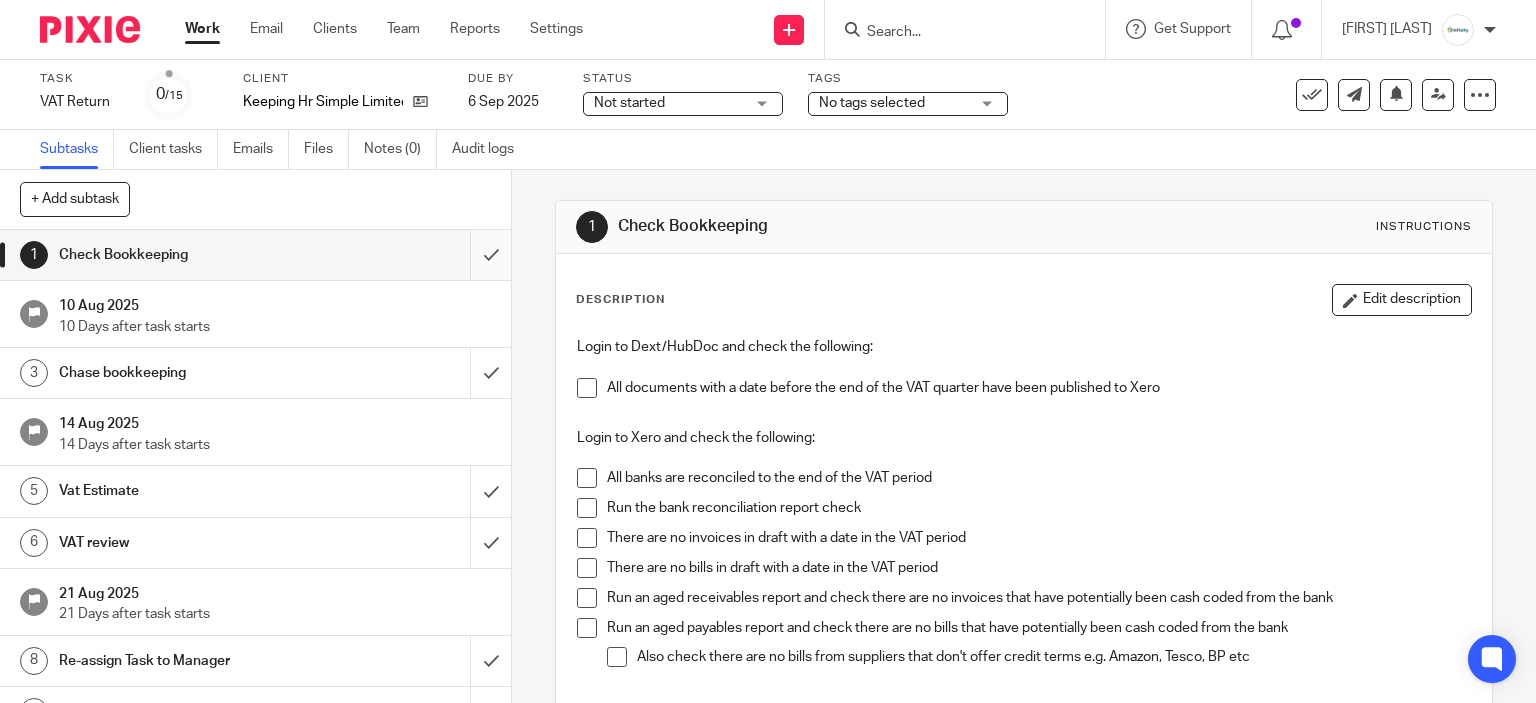 click at bounding box center (255, 255) 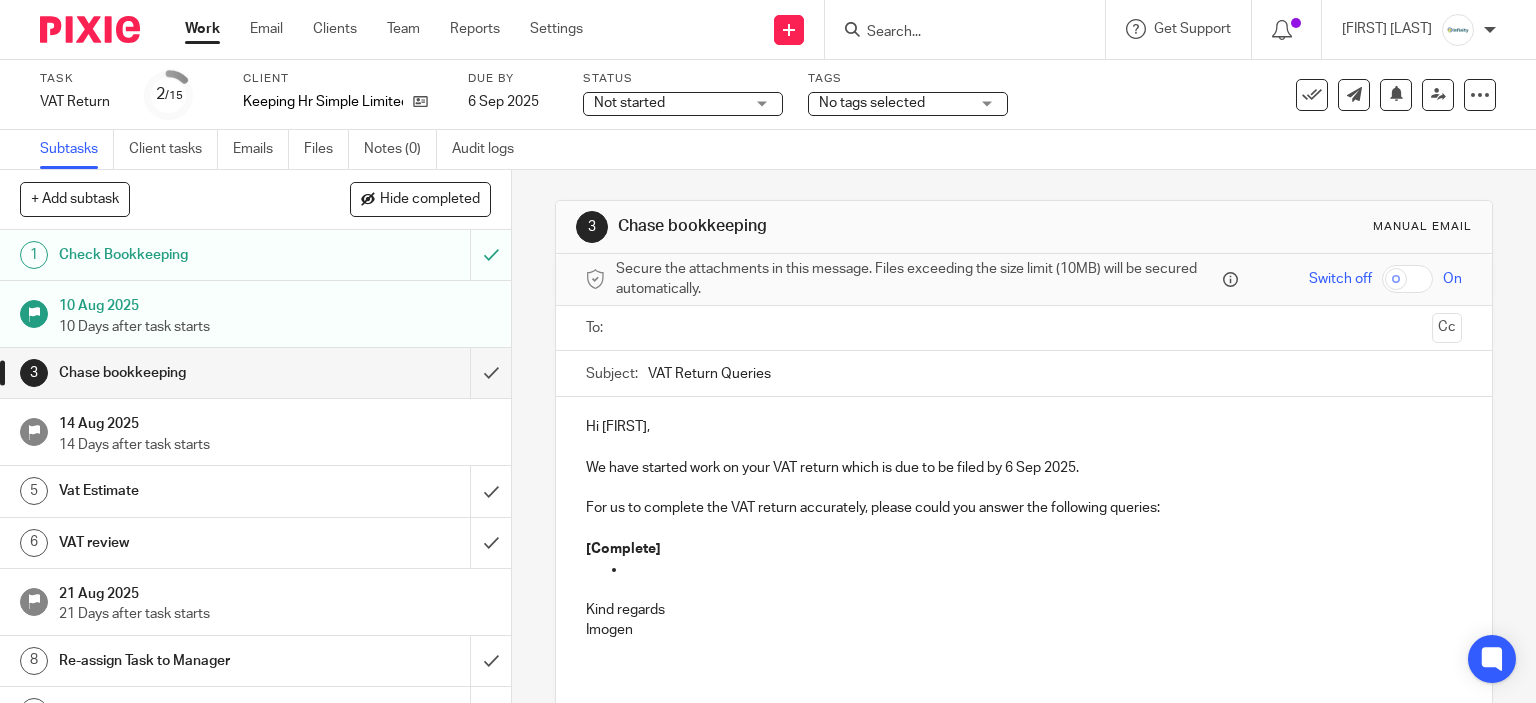 scroll, scrollTop: 0, scrollLeft: 0, axis: both 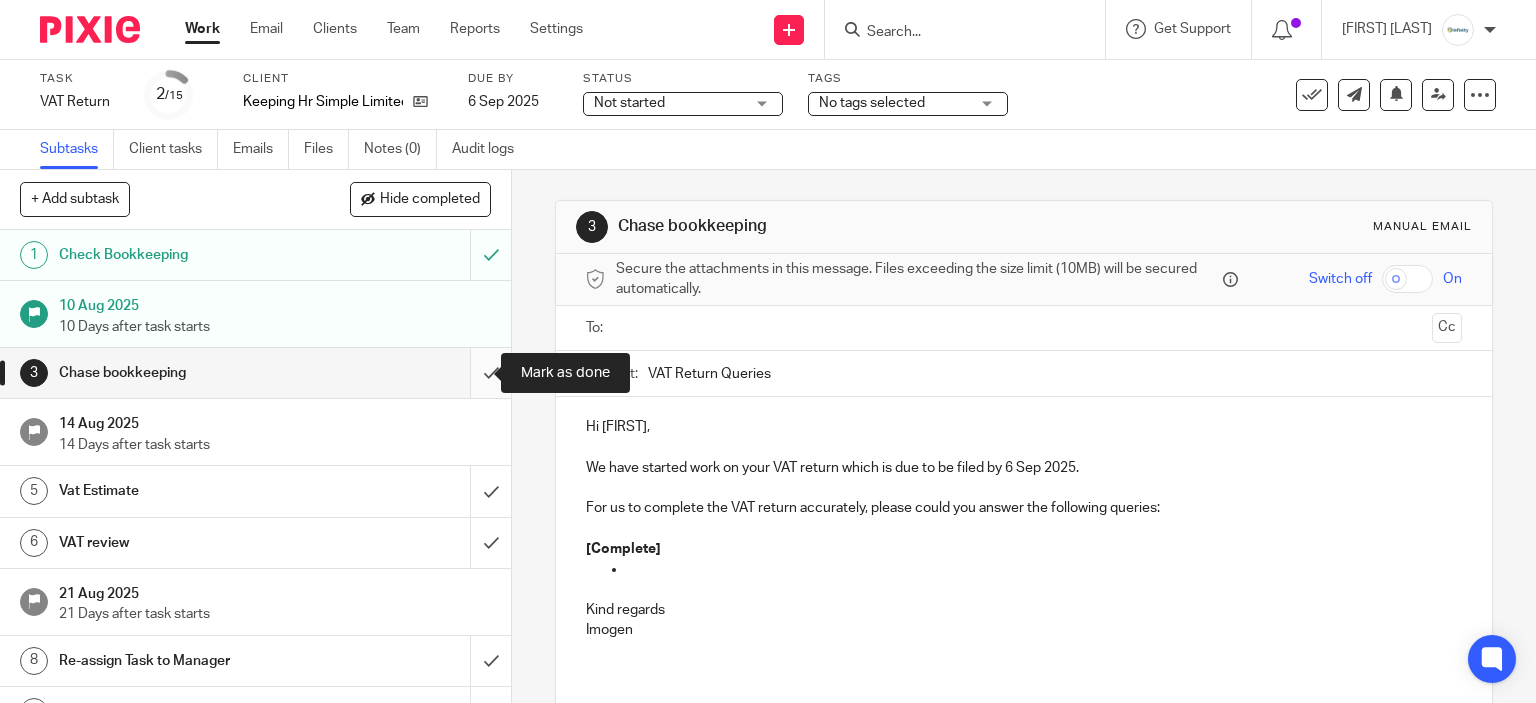 click at bounding box center (255, 373) 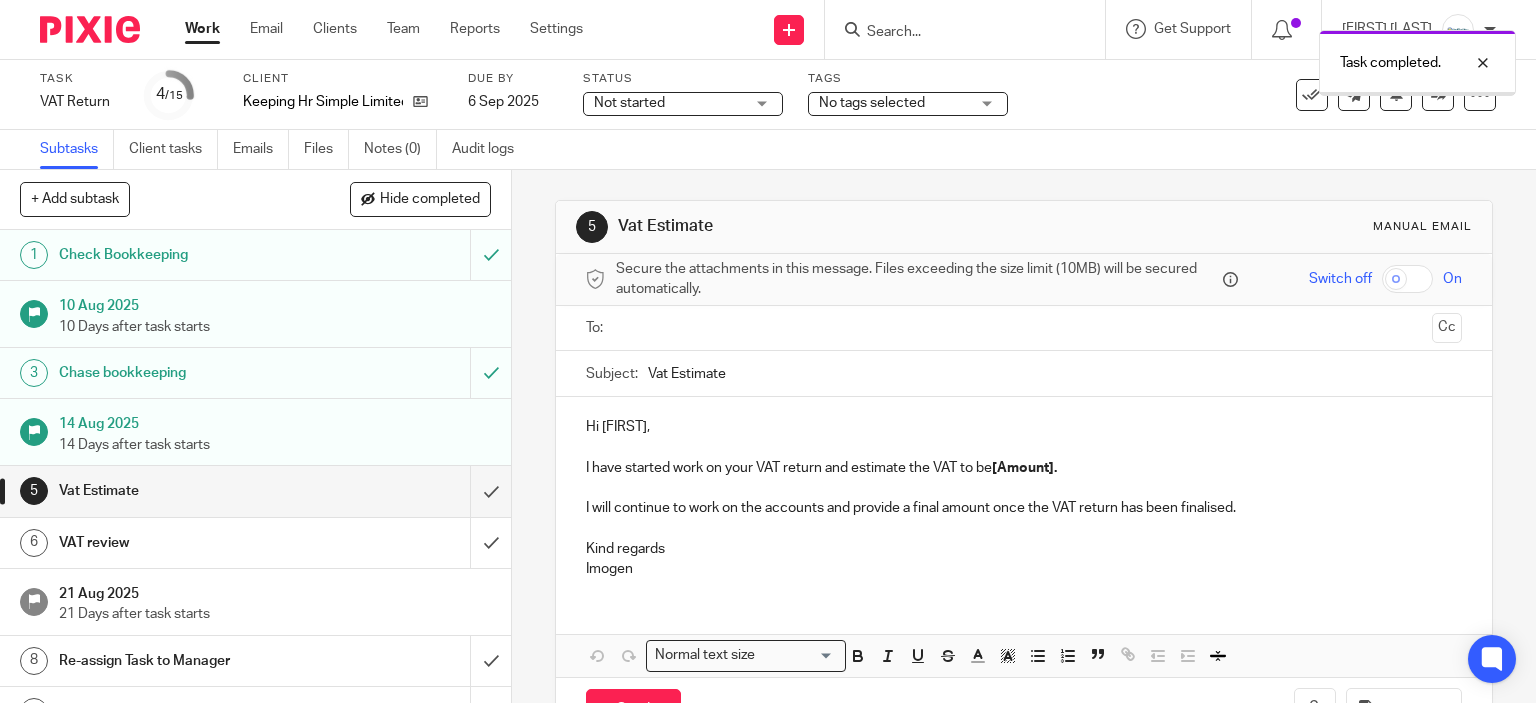 scroll, scrollTop: 0, scrollLeft: 0, axis: both 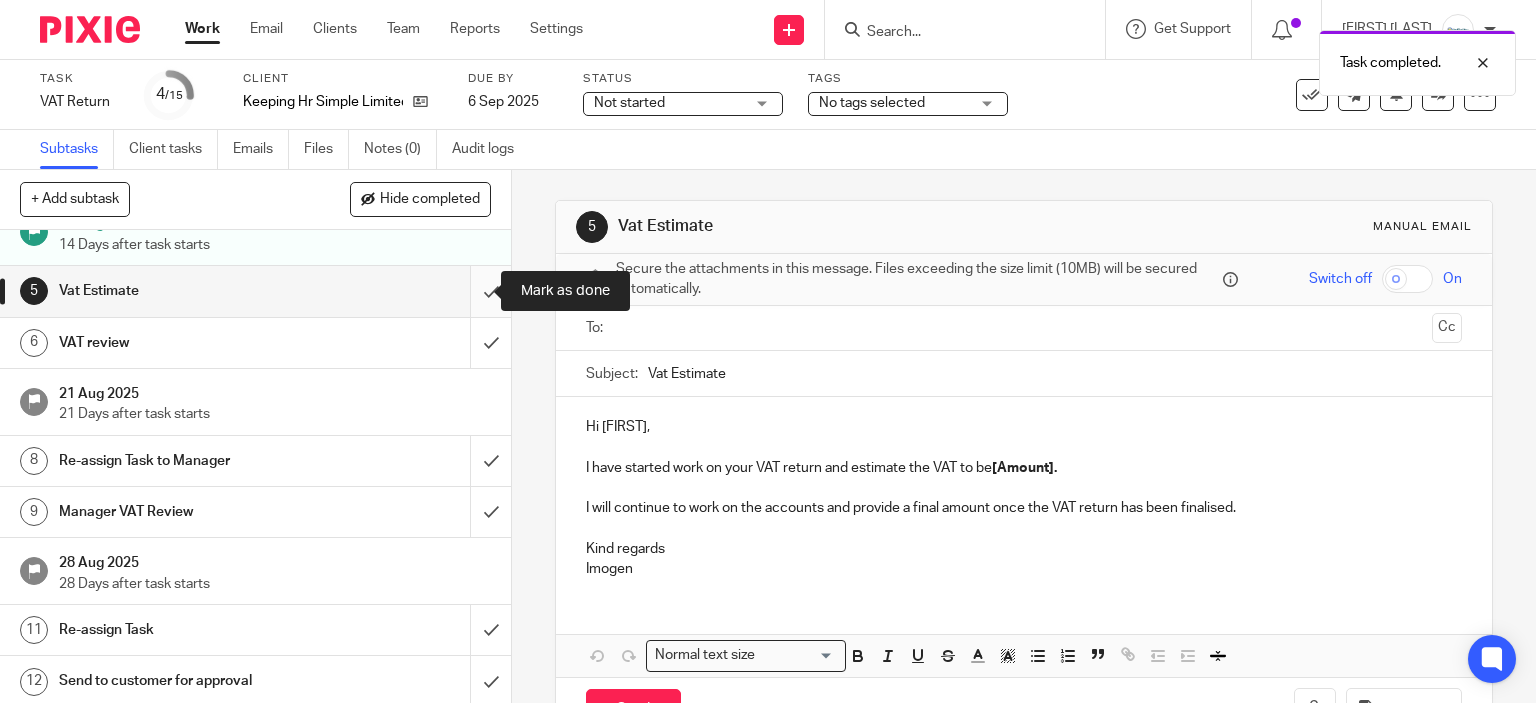 click at bounding box center [255, 291] 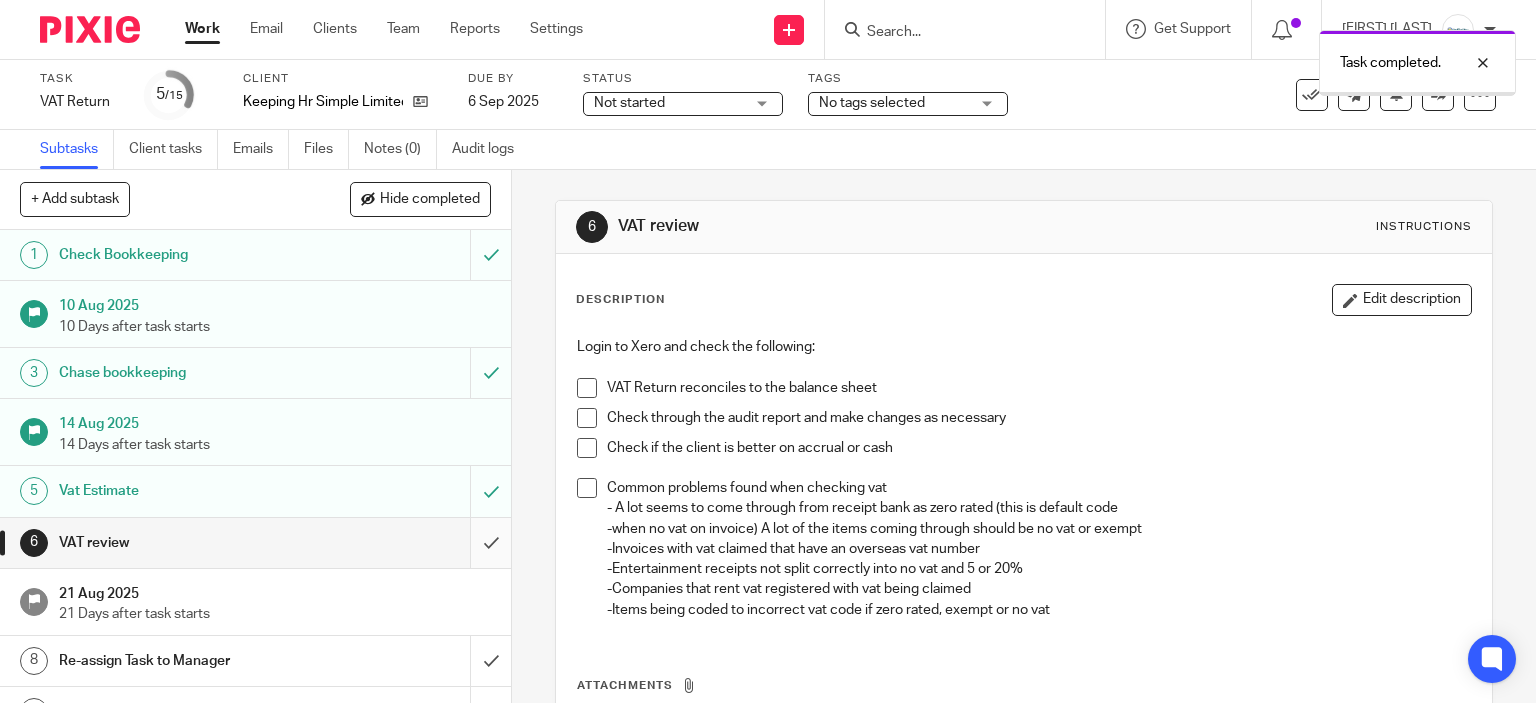 scroll, scrollTop: 0, scrollLeft: 0, axis: both 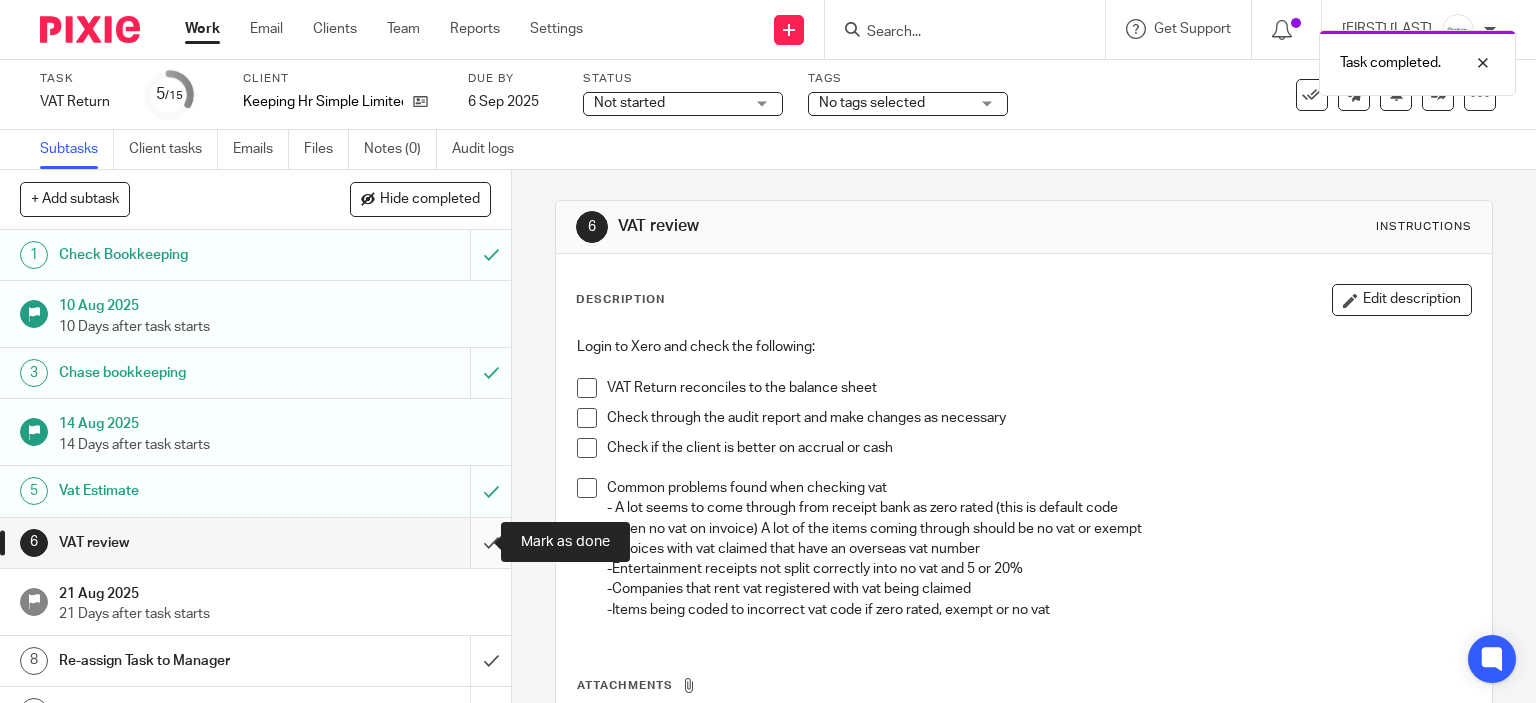 click at bounding box center [255, 543] 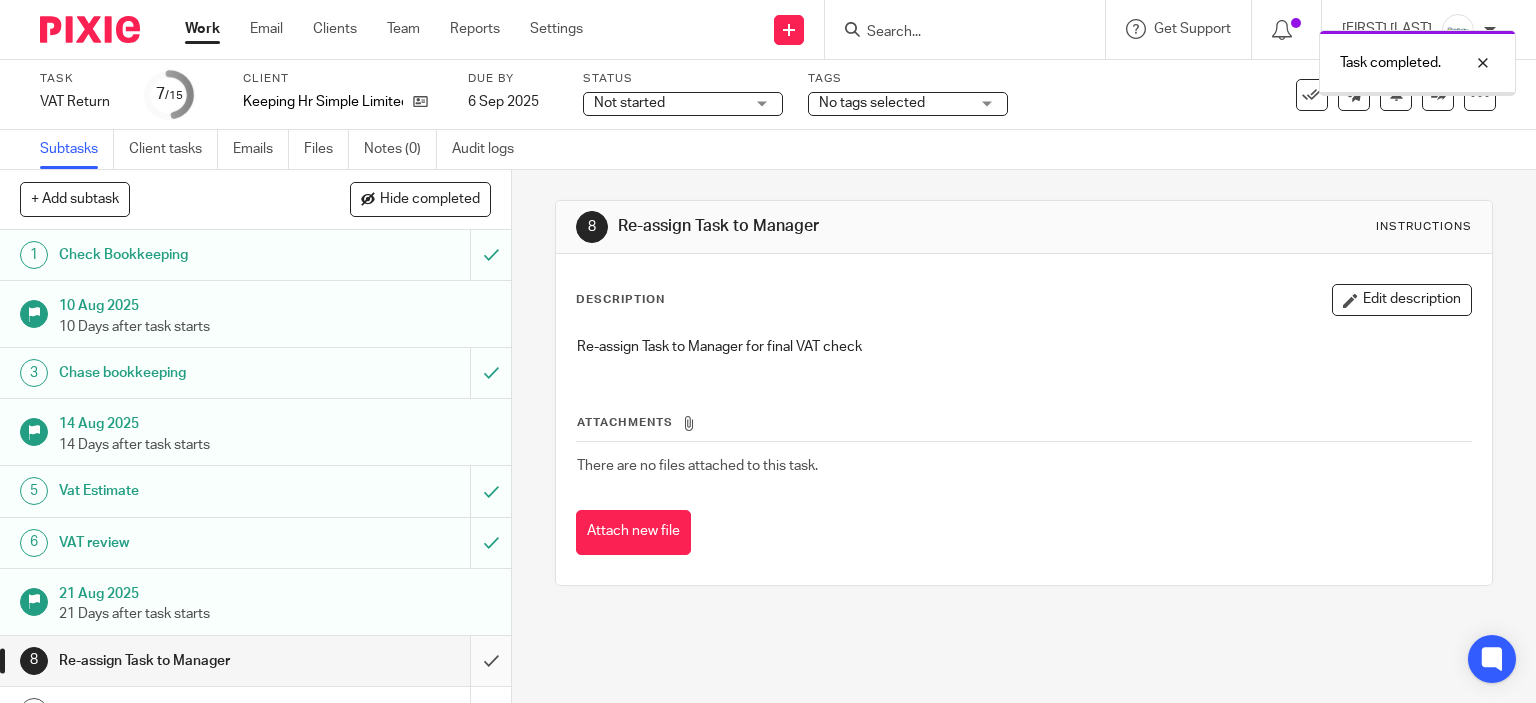 scroll, scrollTop: 0, scrollLeft: 0, axis: both 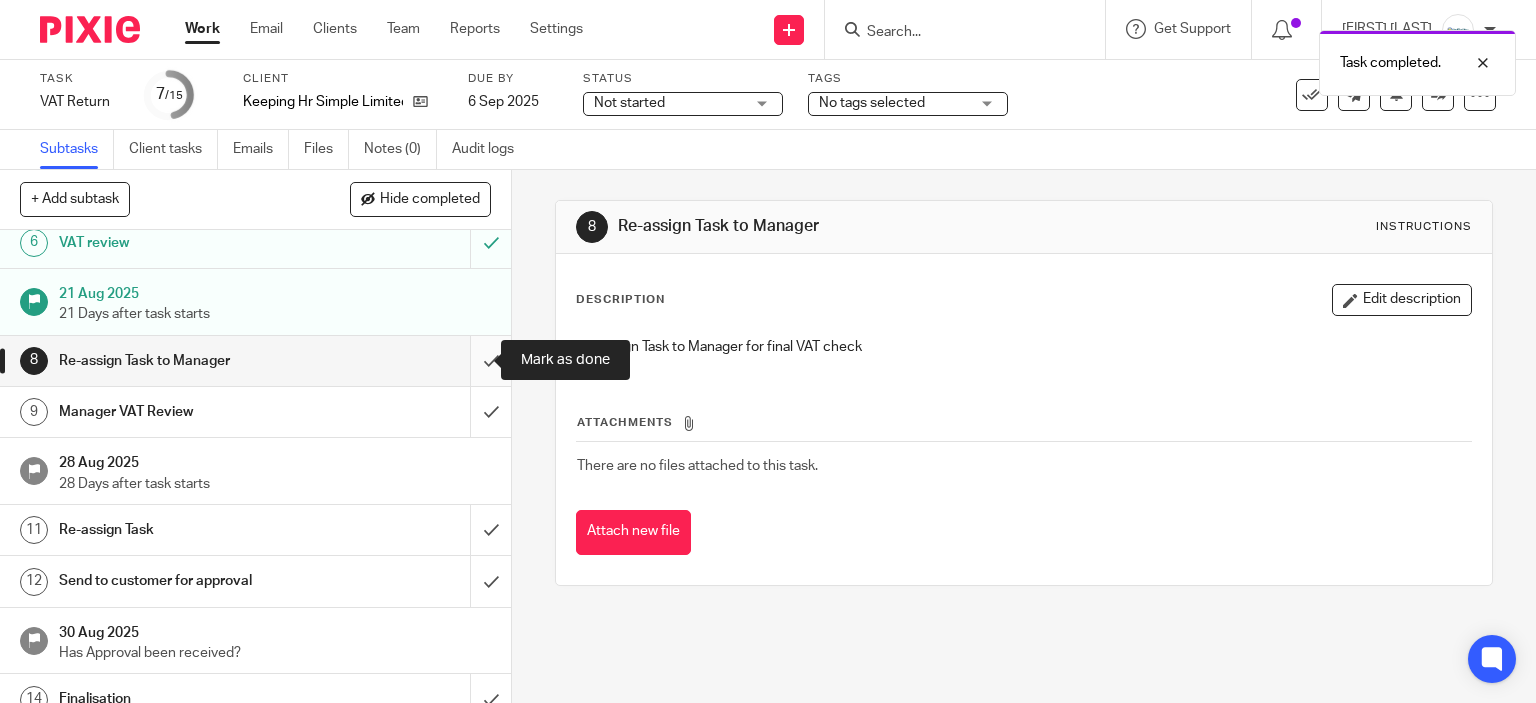 click at bounding box center (255, 361) 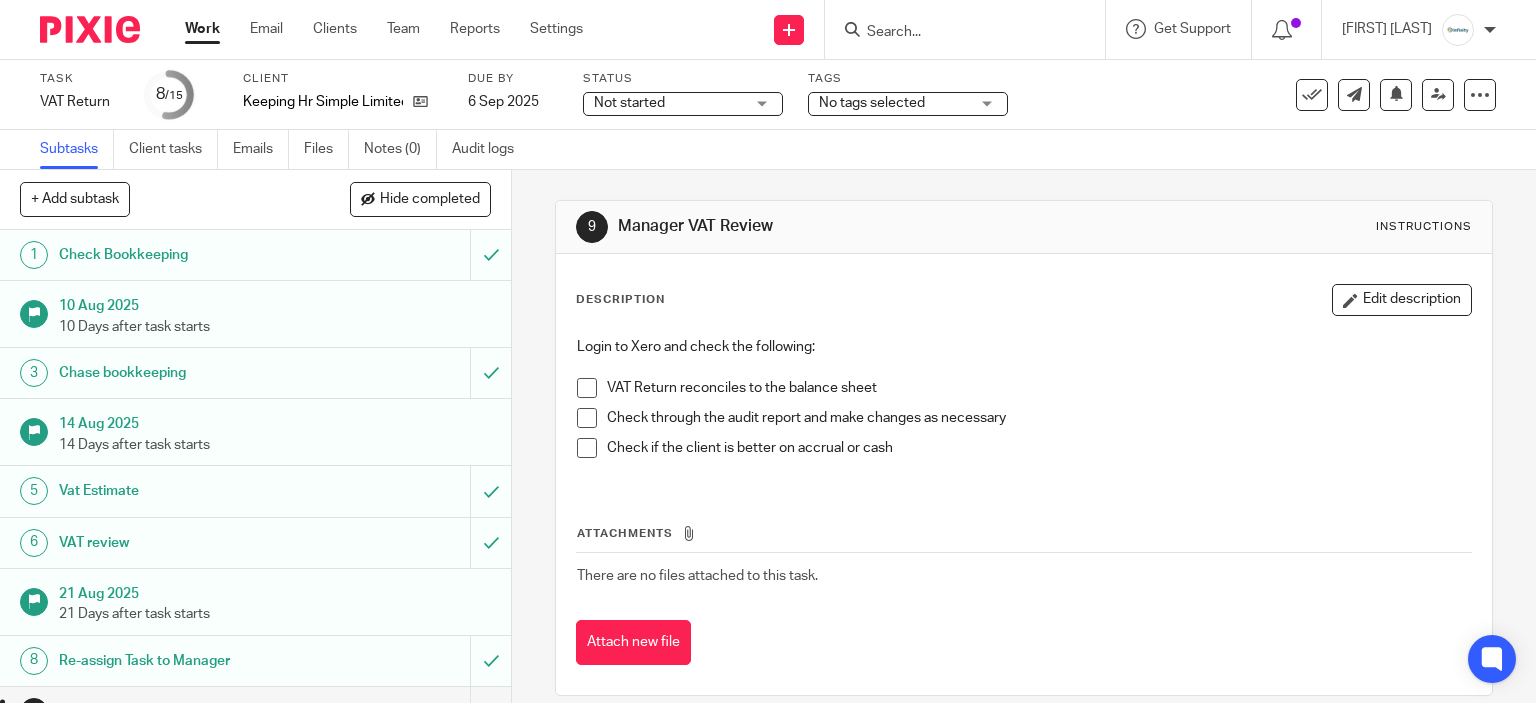 scroll, scrollTop: 0, scrollLeft: 0, axis: both 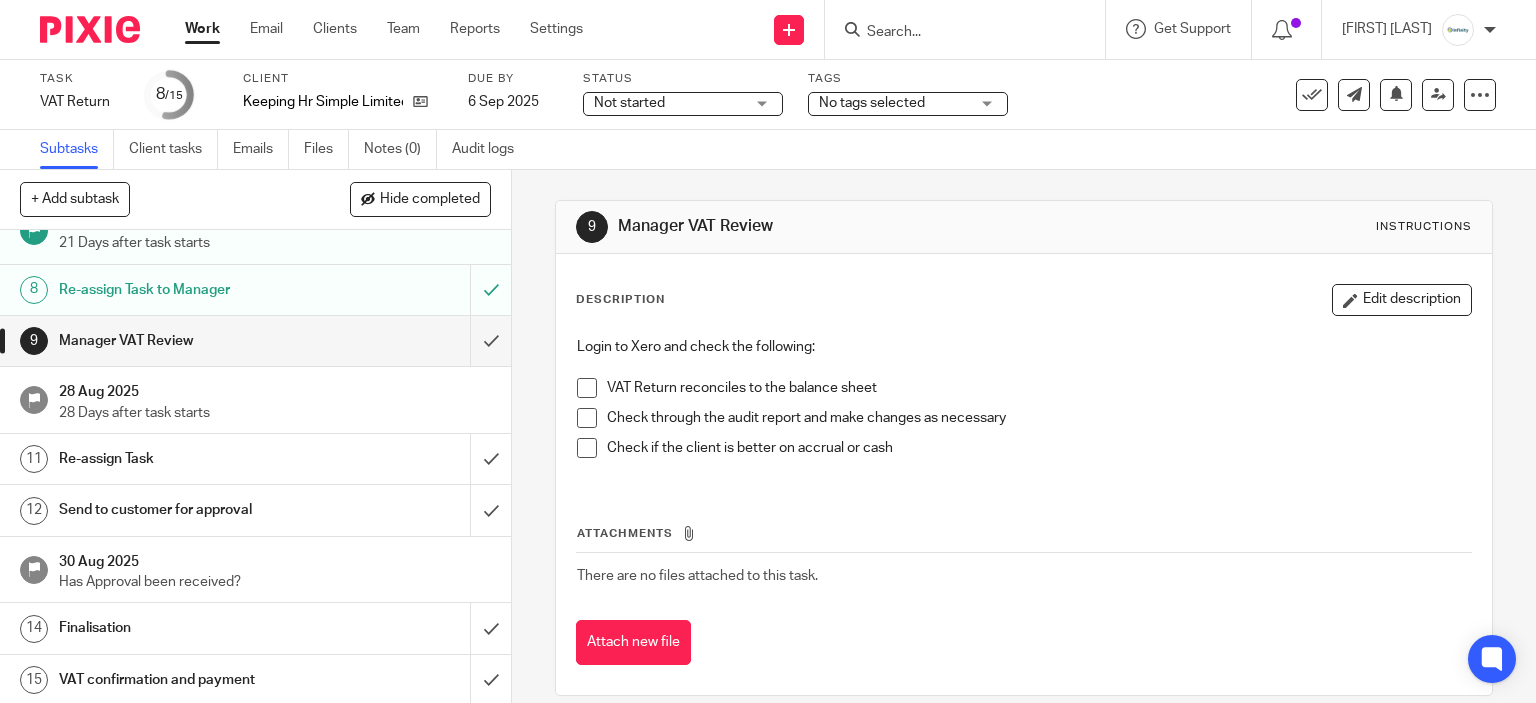 click on "Not started
Not started" at bounding box center (683, 104) 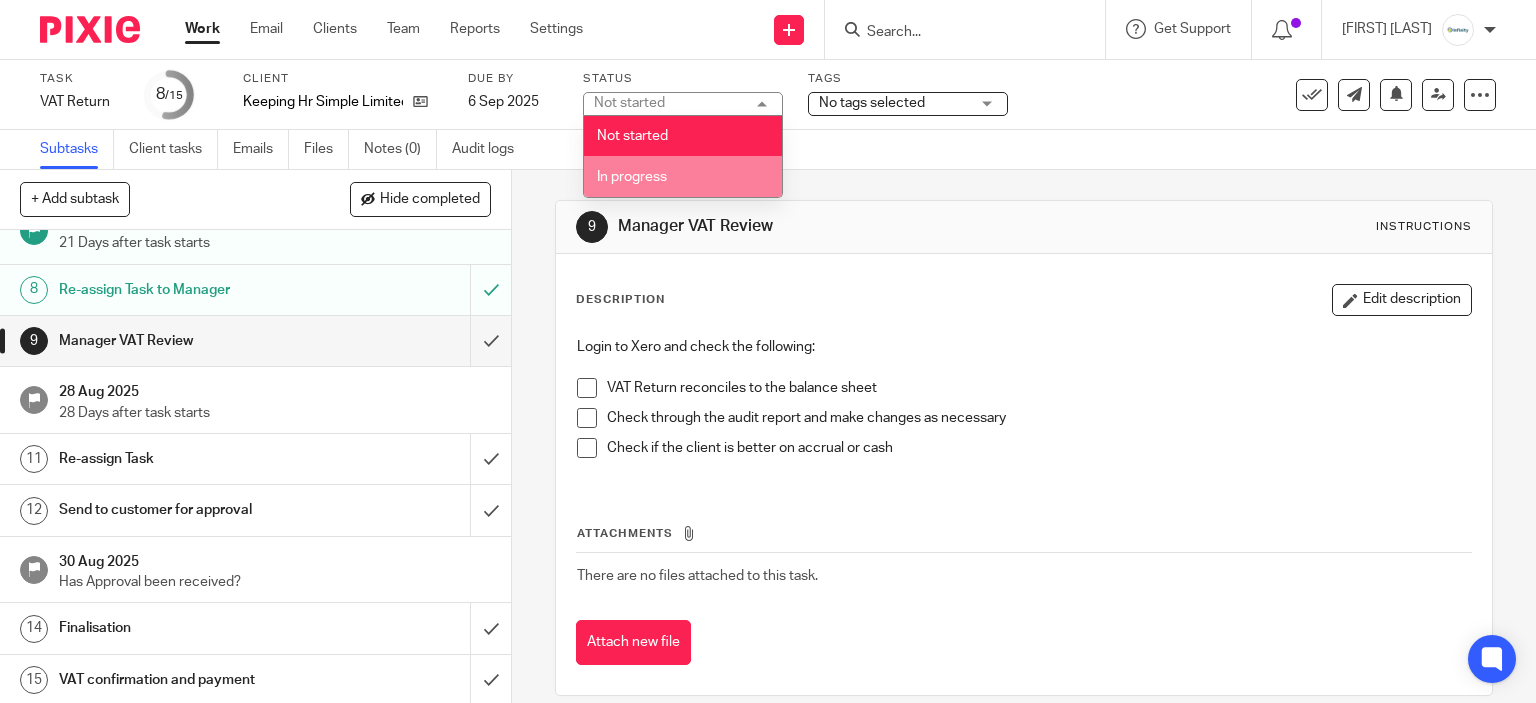 click on "In progress" at bounding box center (683, 176) 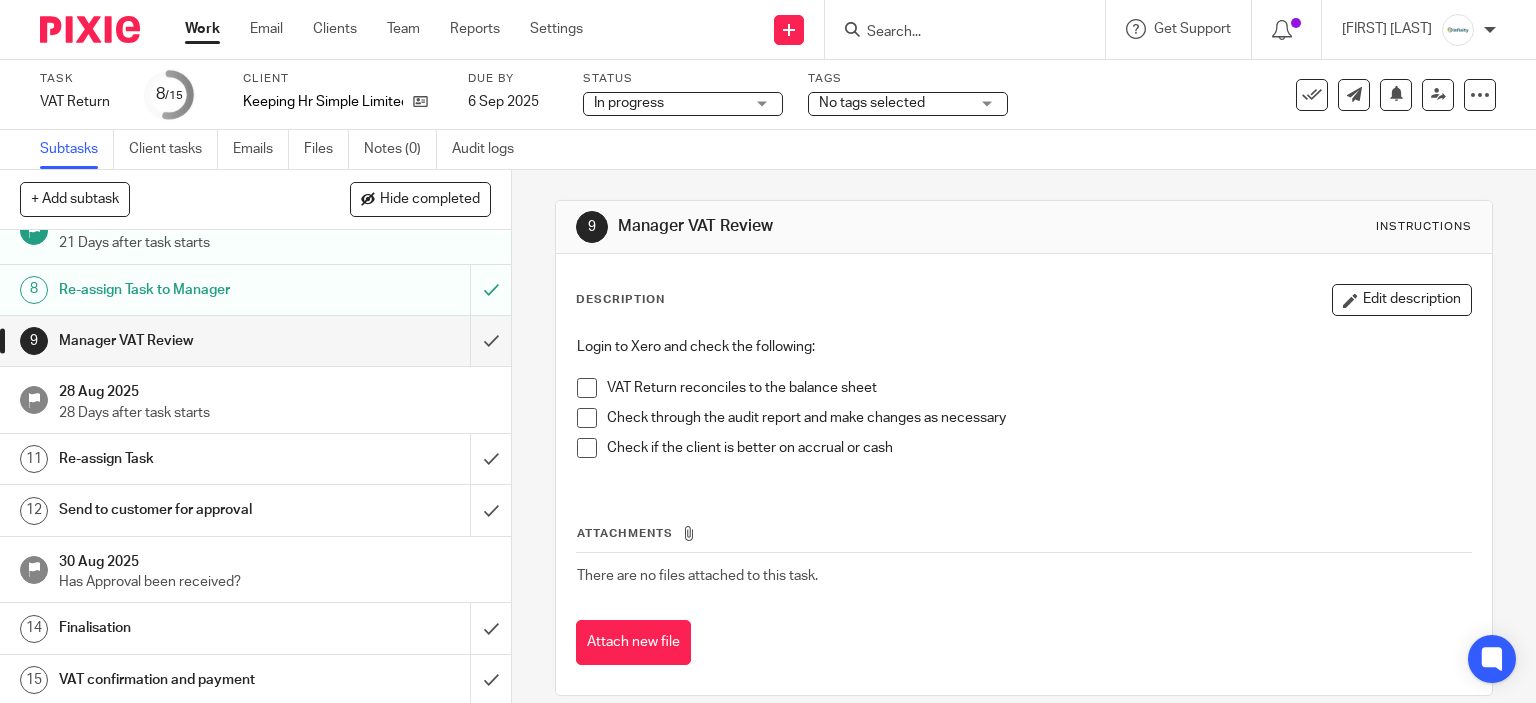 click on "No tags selected" at bounding box center (908, 104) 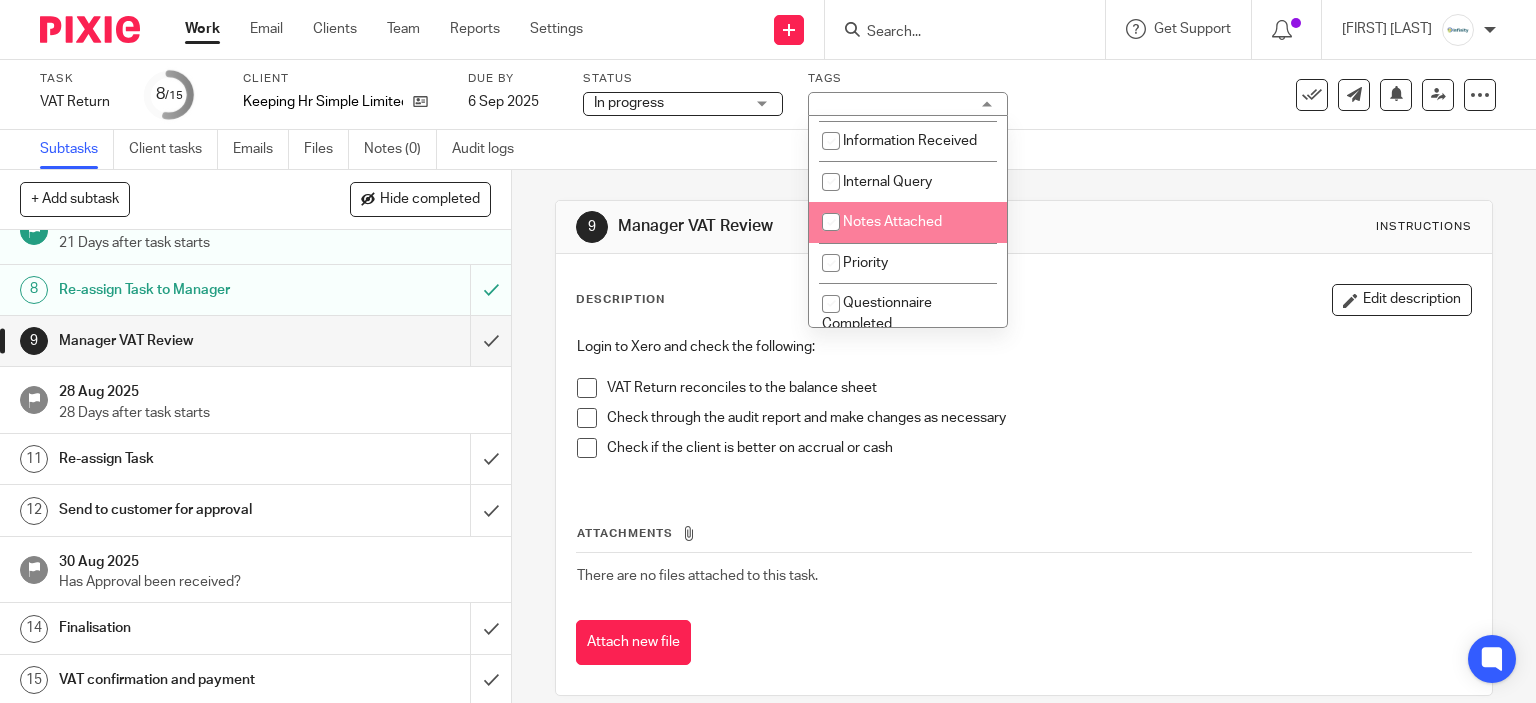 scroll, scrollTop: 100, scrollLeft: 0, axis: vertical 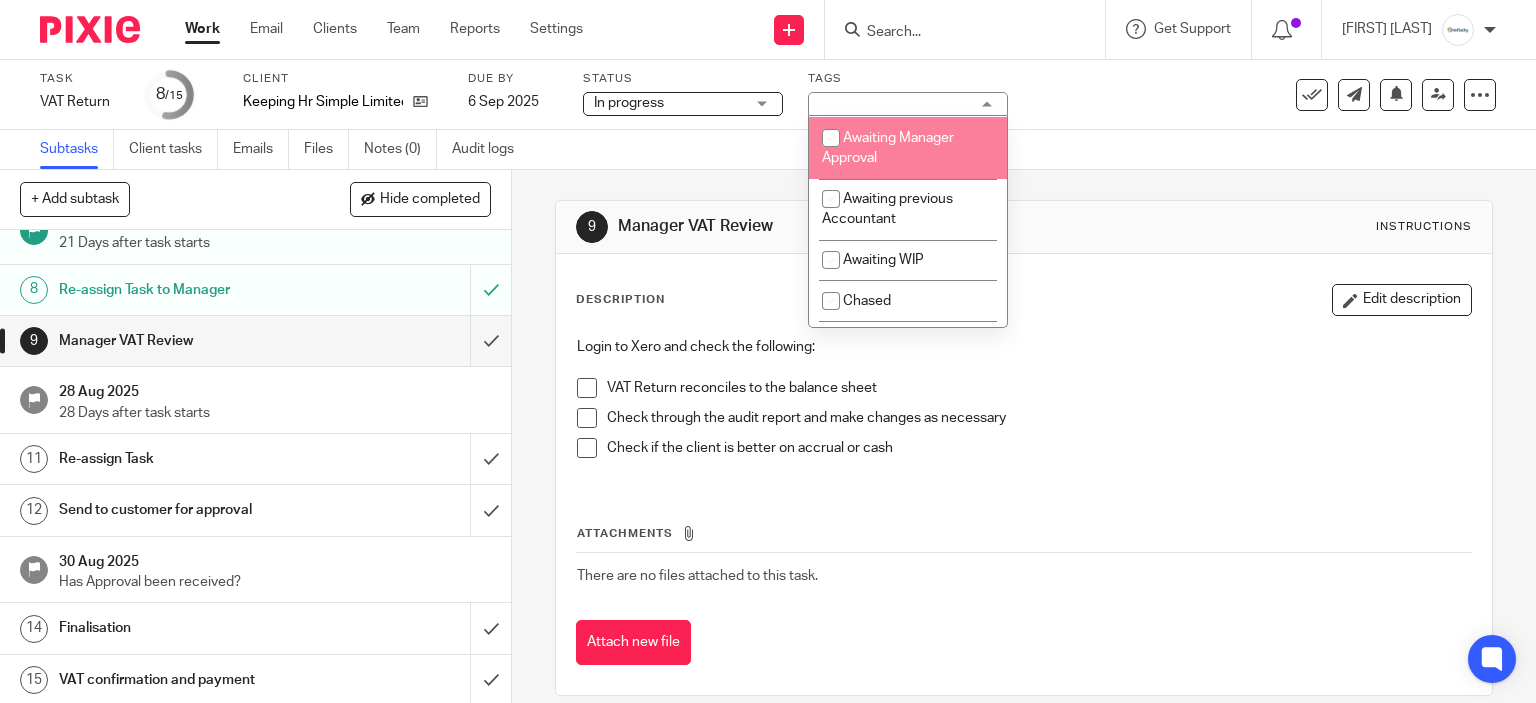click on "Awaiting Manager Approval" at bounding box center [908, 147] 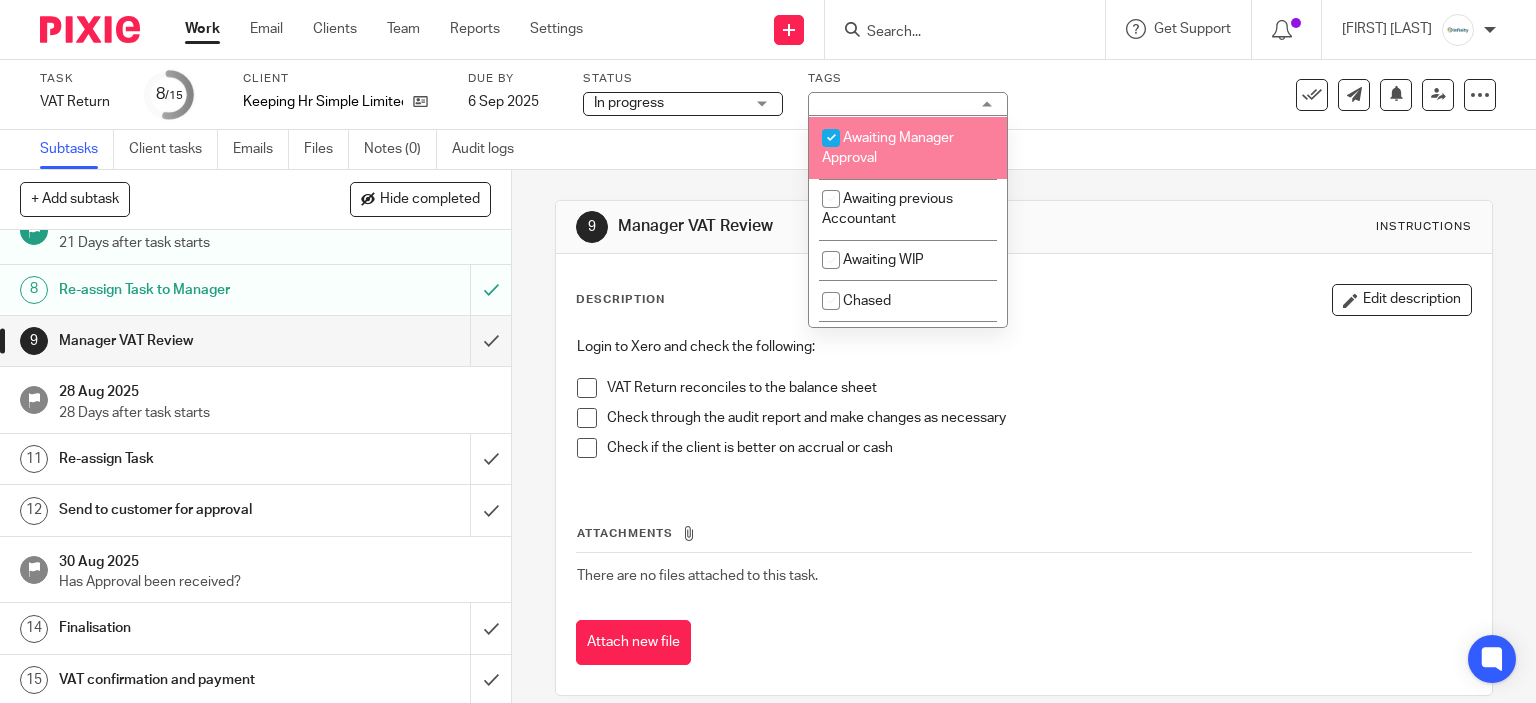 checkbox on "true" 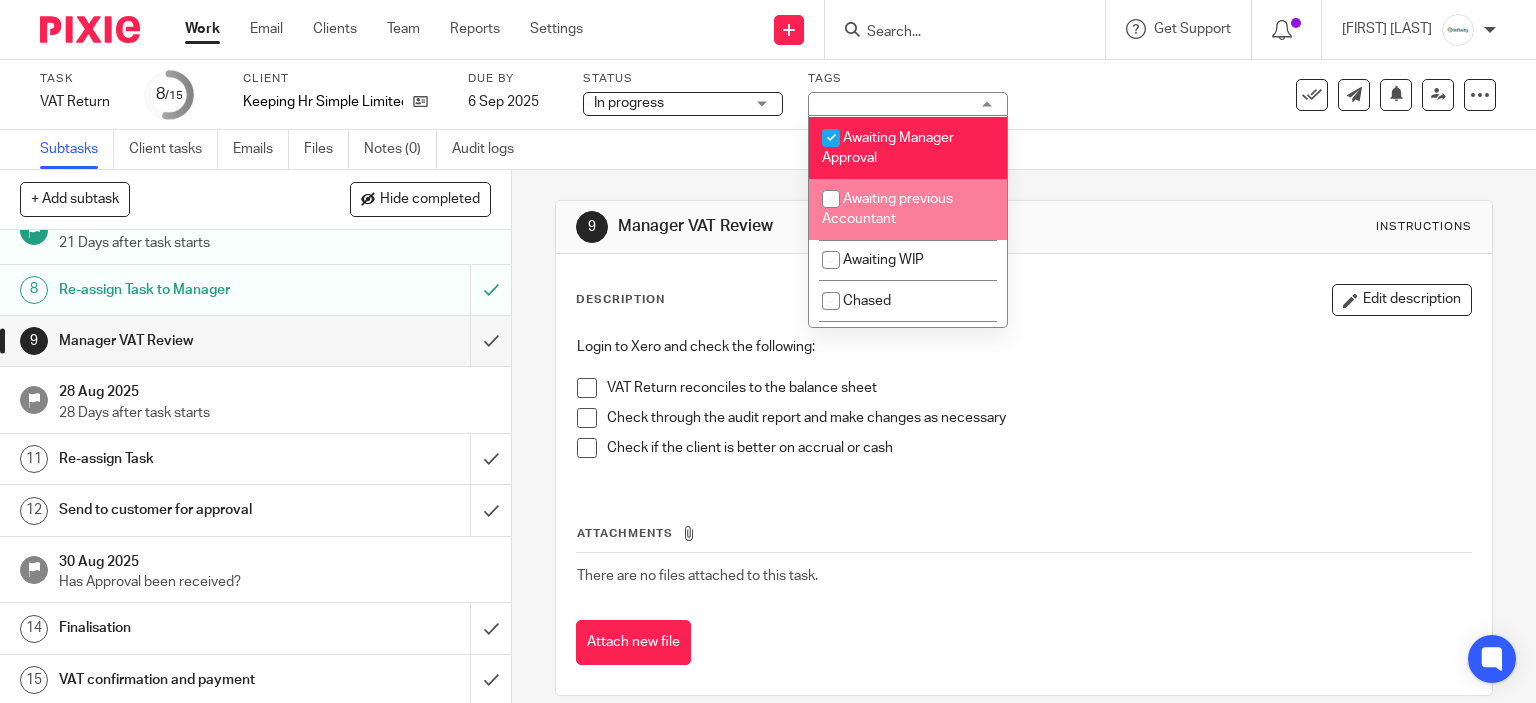 drag, startPoint x: 1133, startPoint y: 231, endPoint x: 1309, endPoint y: 173, distance: 185.31055 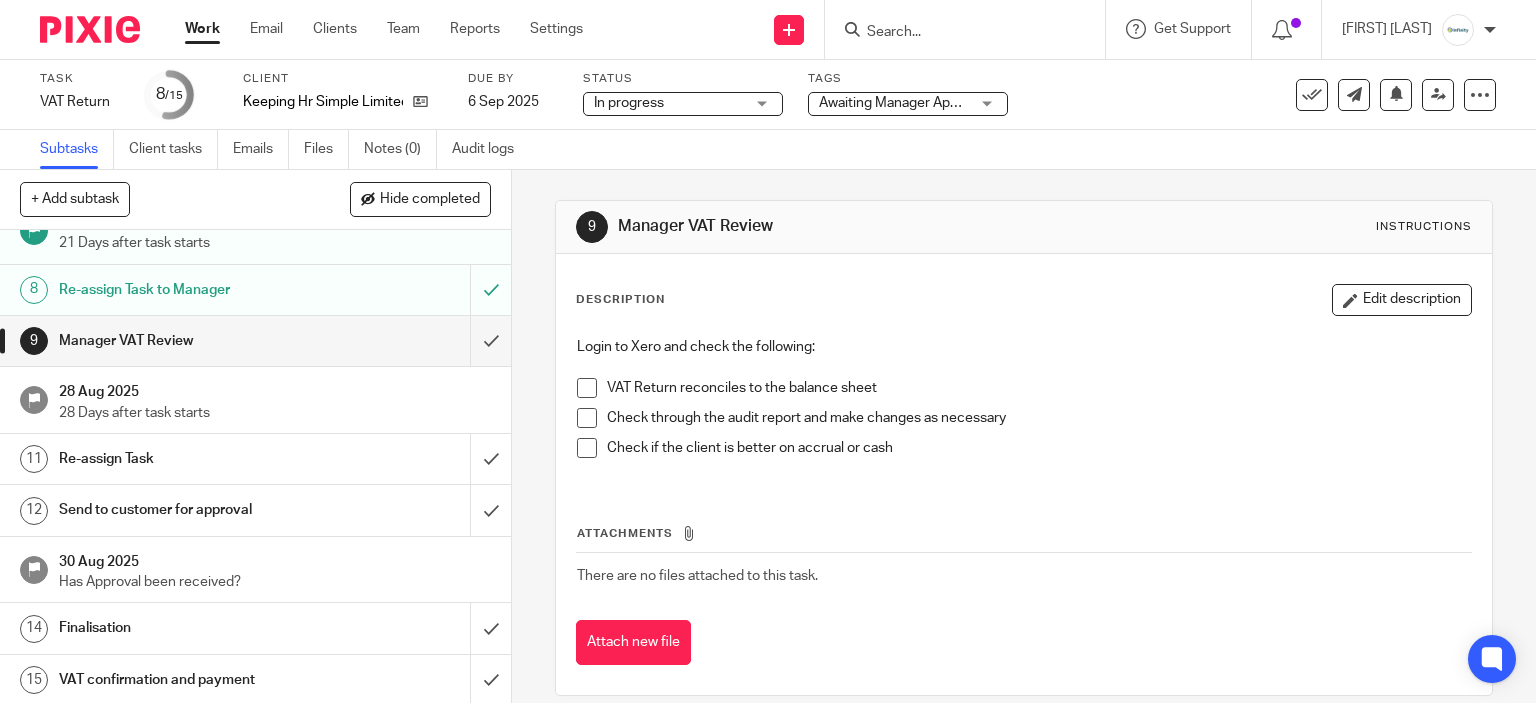click on "Task
VAT Return   Save
VAT Return
8 /15
Client
Keeping Hr Simple Limited
Due by
6 Sep 2025
Status
In progress
In progress
Not started
In progress
2
Tags
Awaiting Manager Approval
Agent Authorisation Required
AML Check Required
Awaiting Manager Approval
Awaiting previous Accountant
Awaiting WIP
Chased
Information Received
Internal Query
Notes Attached
Priority" at bounding box center [768, 95] 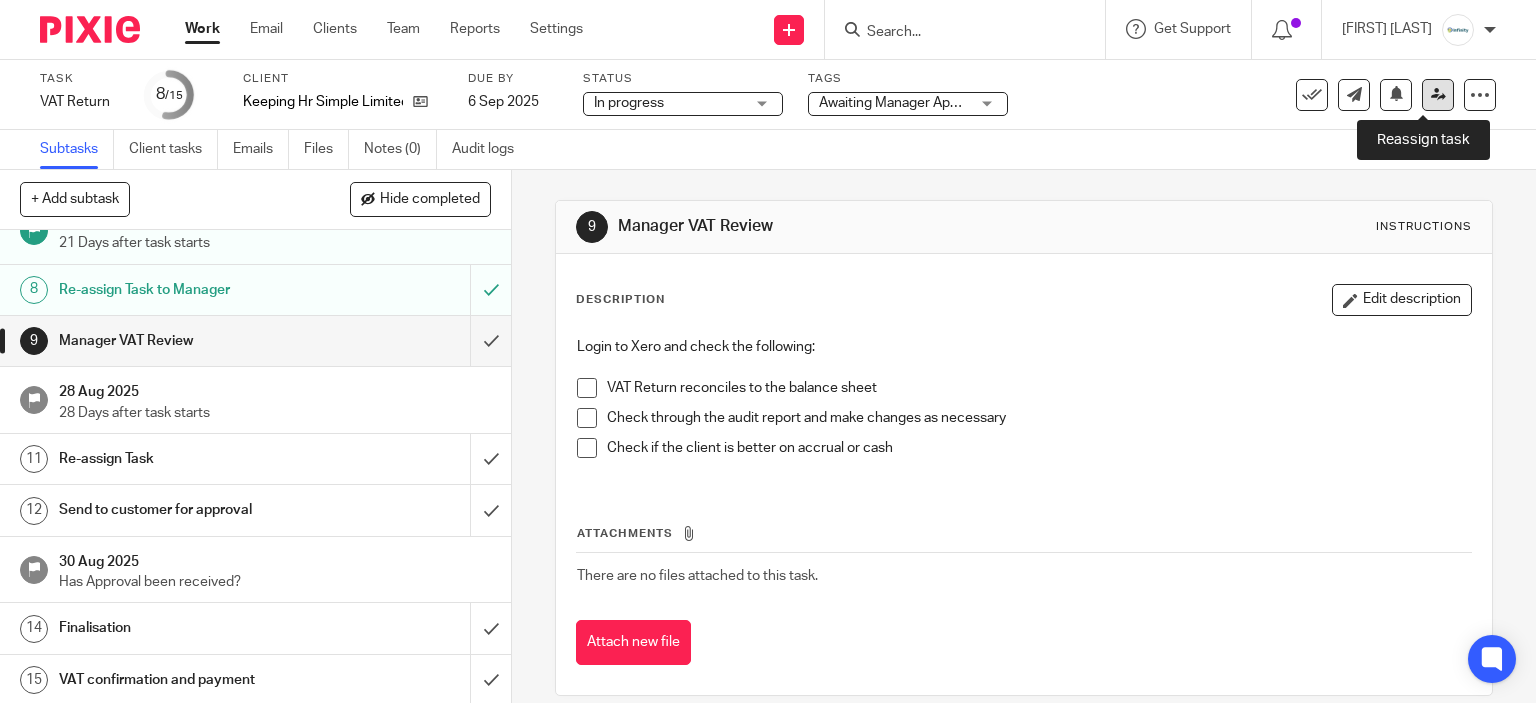 click at bounding box center (1438, 95) 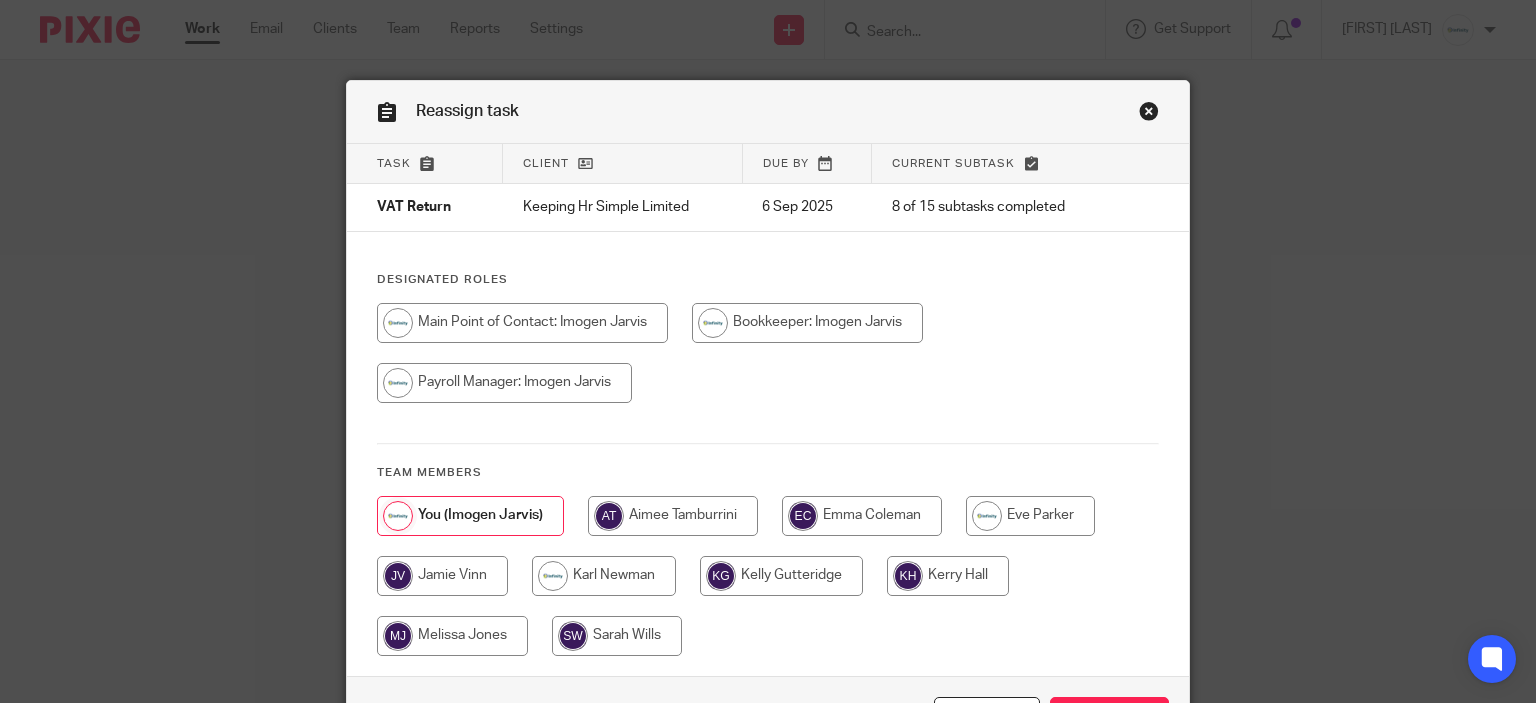 scroll, scrollTop: 0, scrollLeft: 0, axis: both 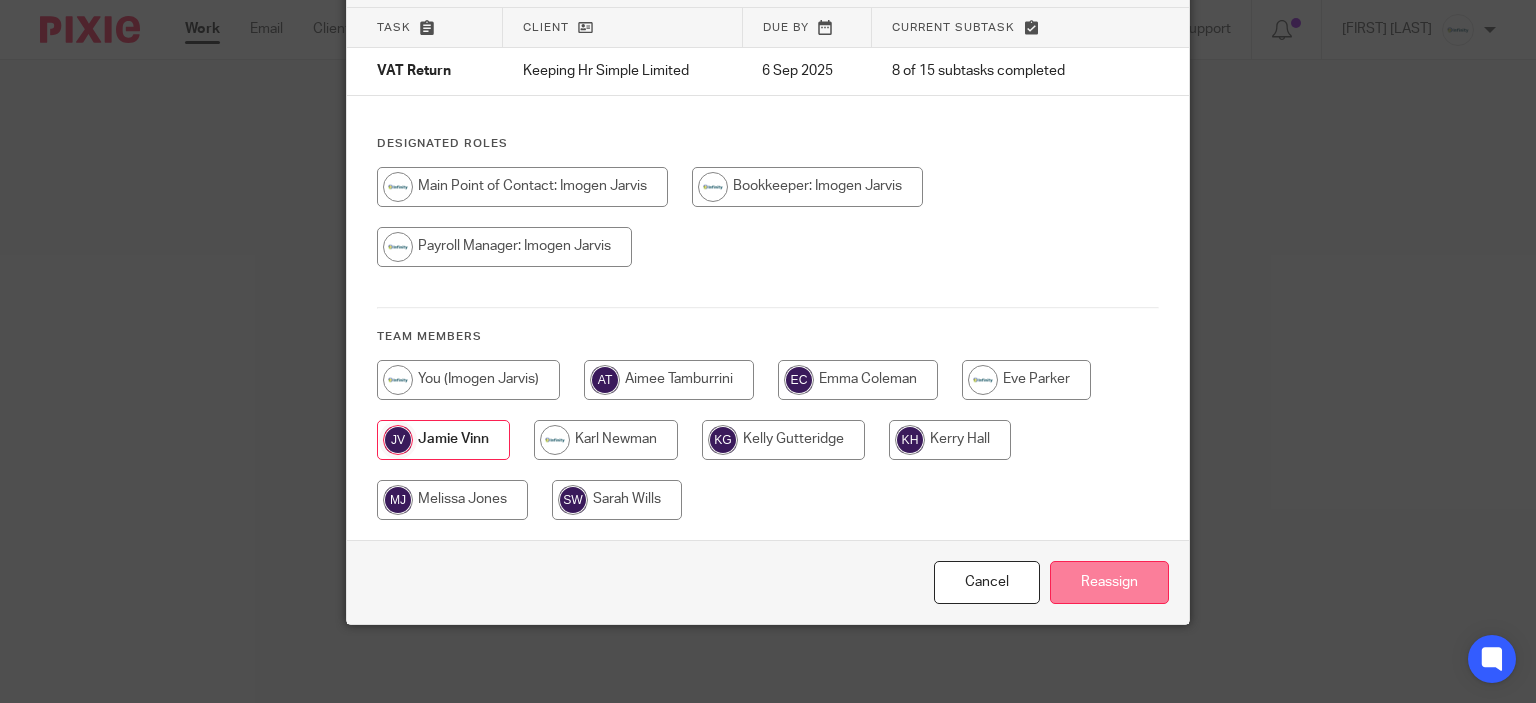click on "Reassign" at bounding box center [1109, 582] 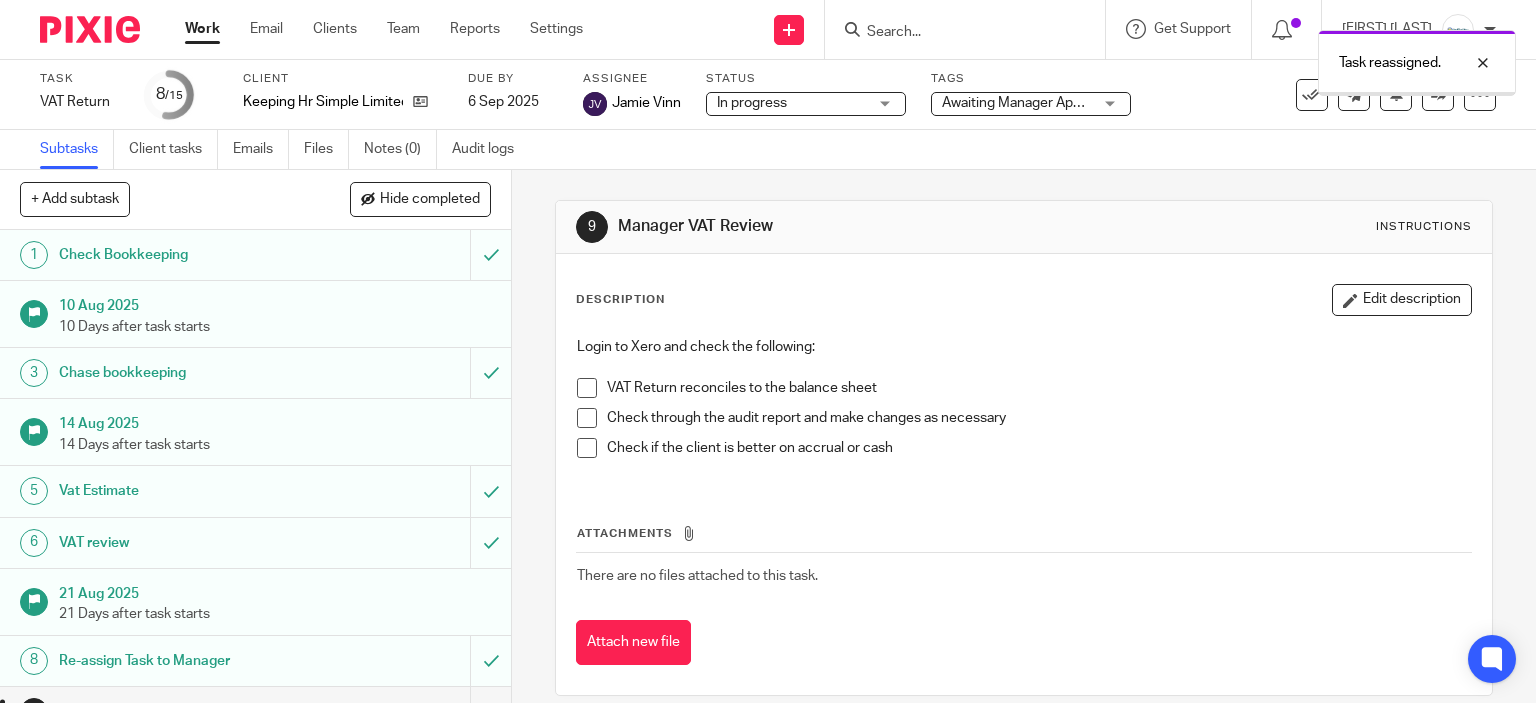 scroll, scrollTop: 0, scrollLeft: 0, axis: both 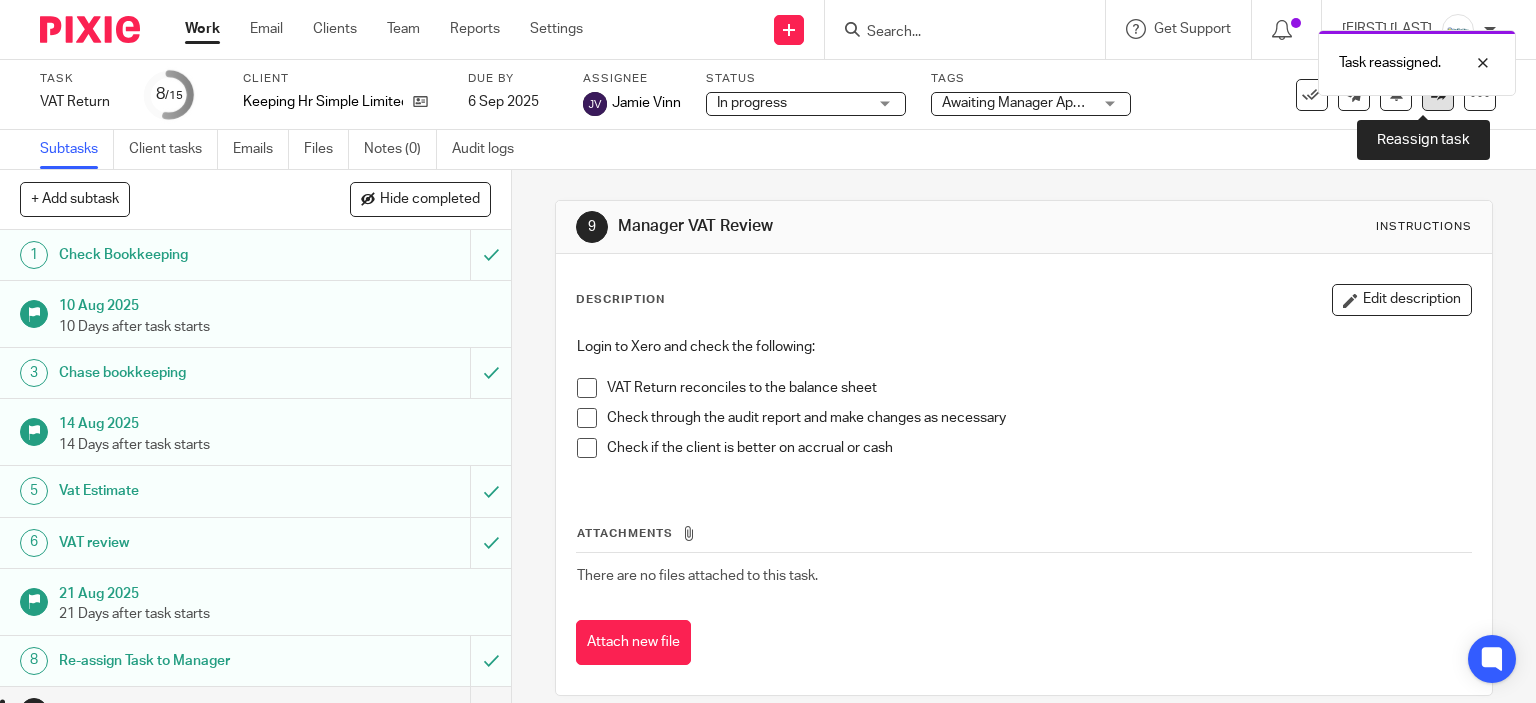 click at bounding box center [1438, 95] 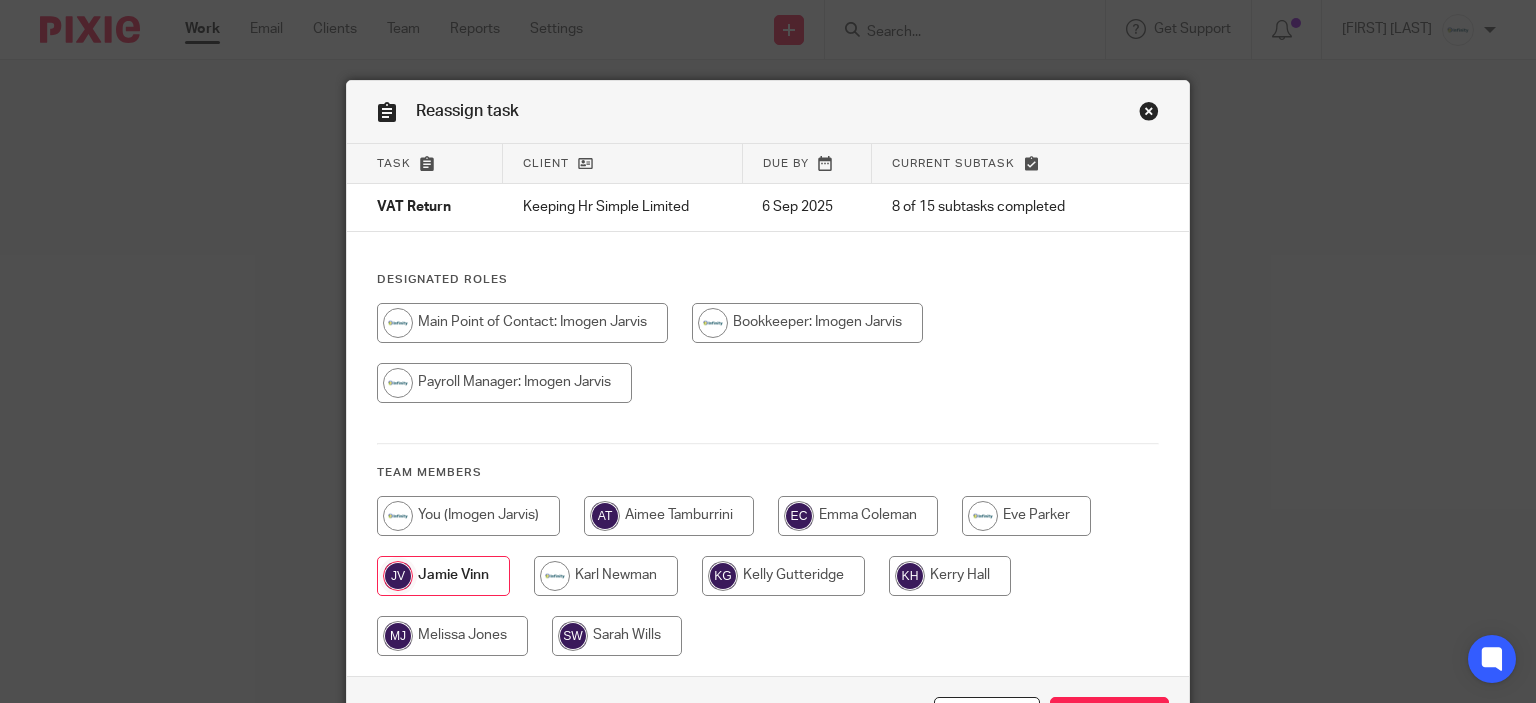scroll, scrollTop: 0, scrollLeft: 0, axis: both 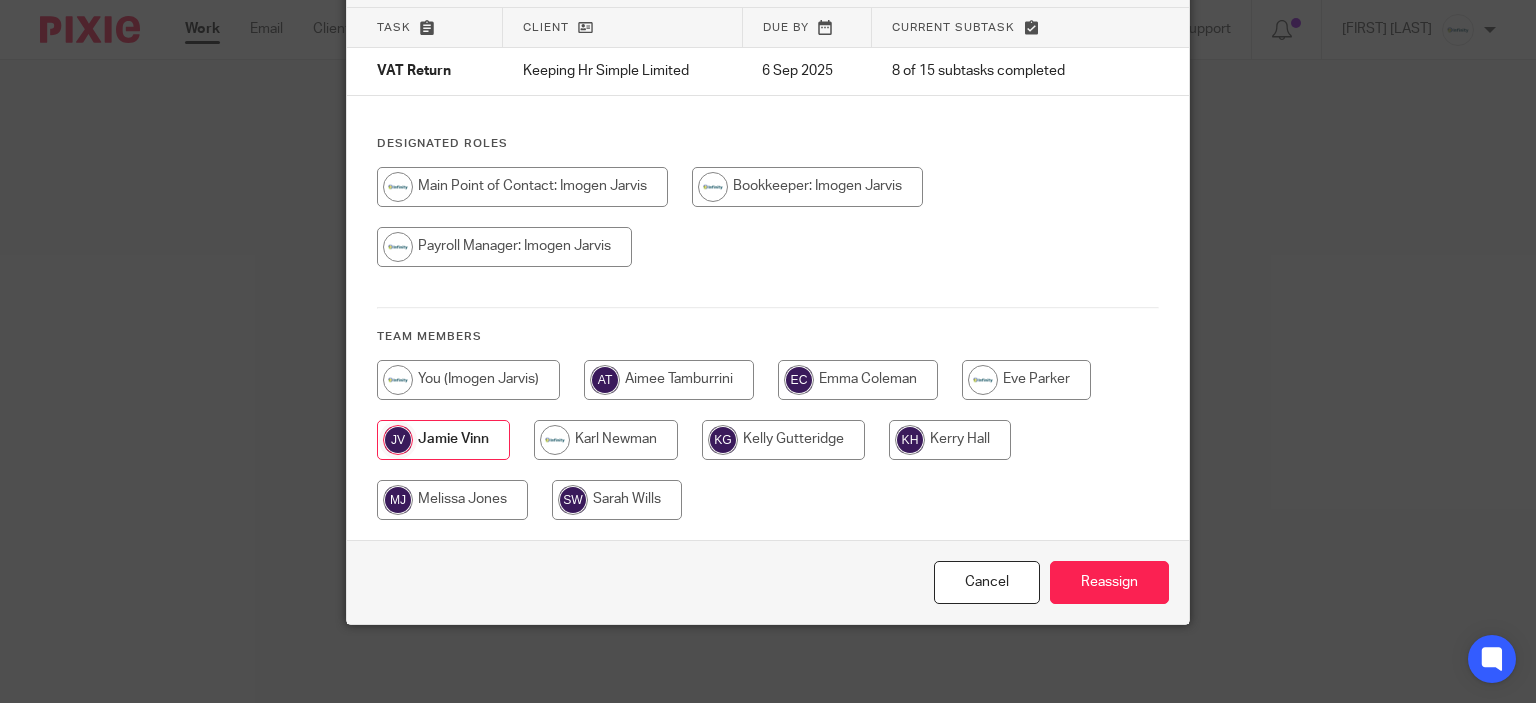 click at bounding box center (768, 450) 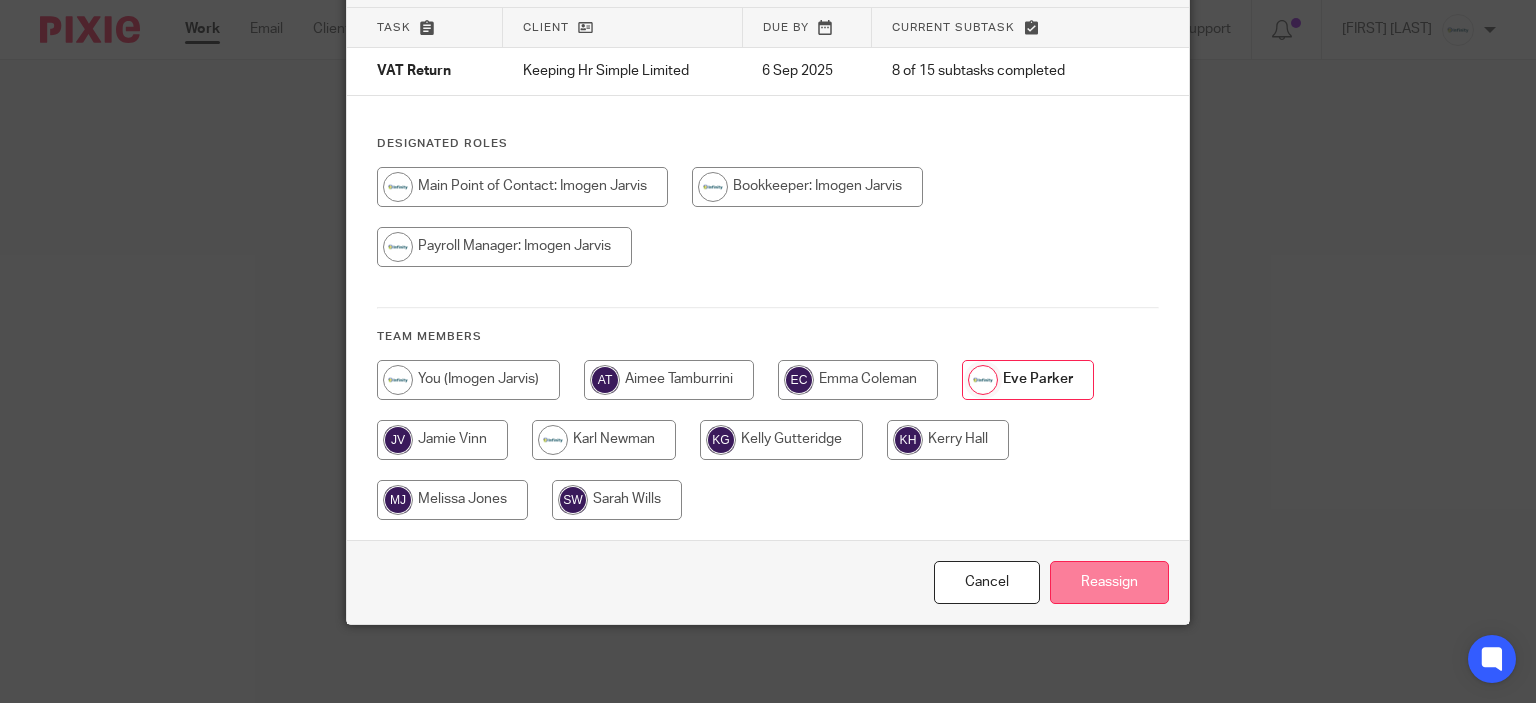 click on "Reassign" at bounding box center [1109, 582] 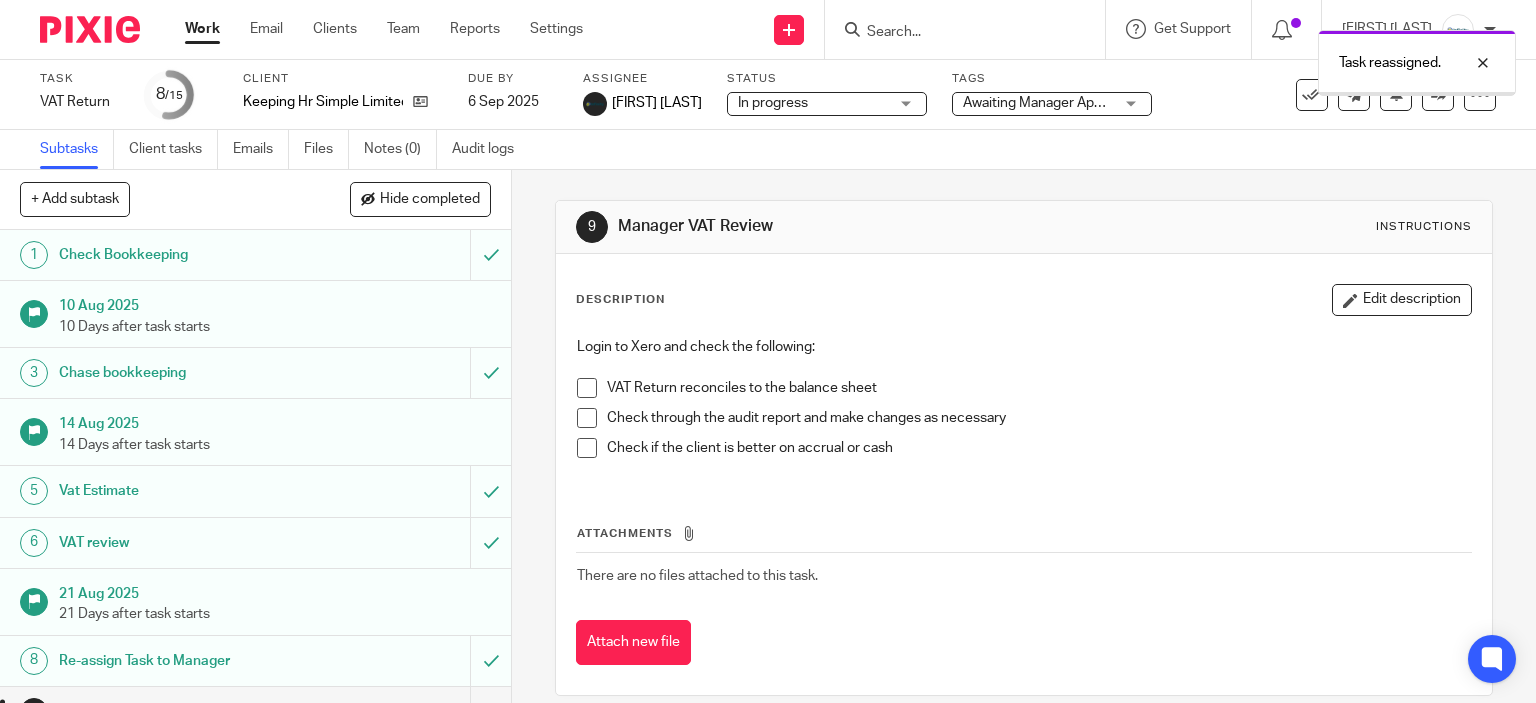 scroll, scrollTop: 0, scrollLeft: 0, axis: both 